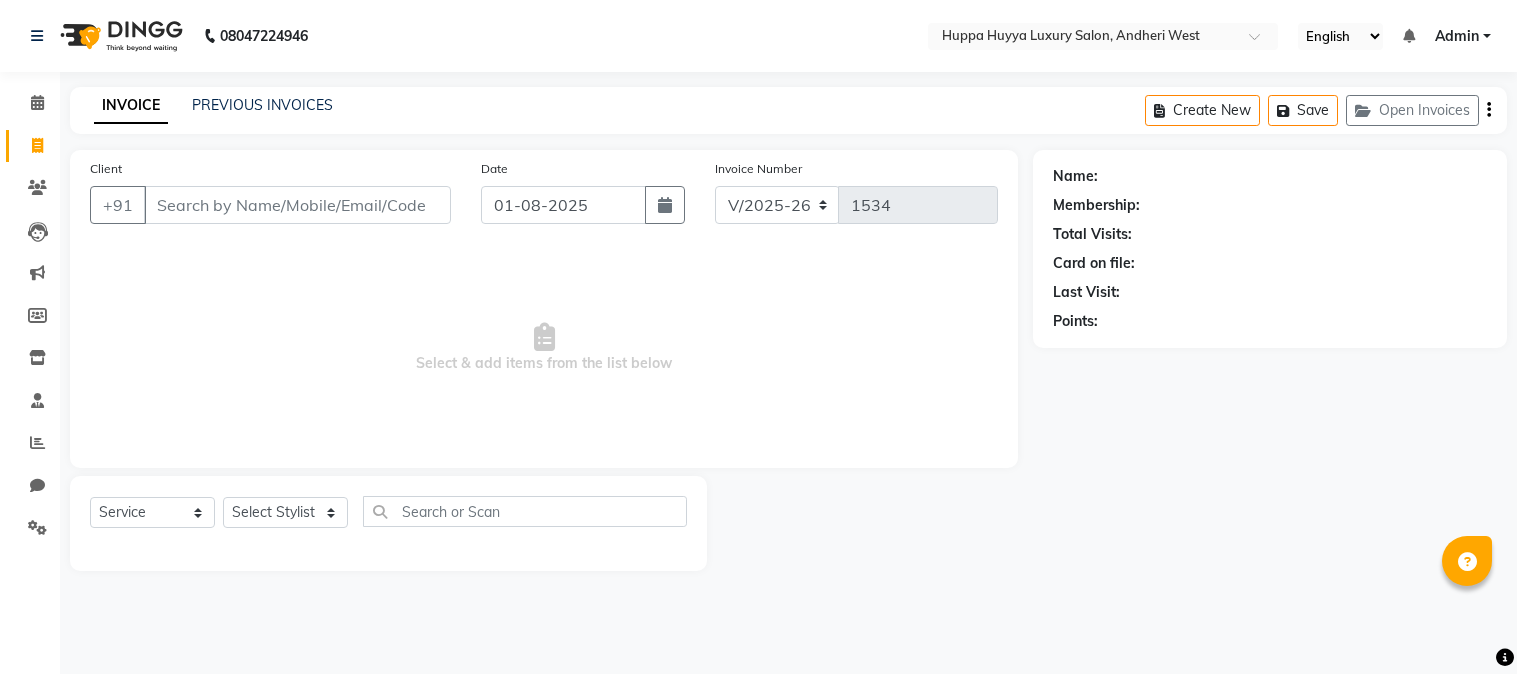 select on "7752" 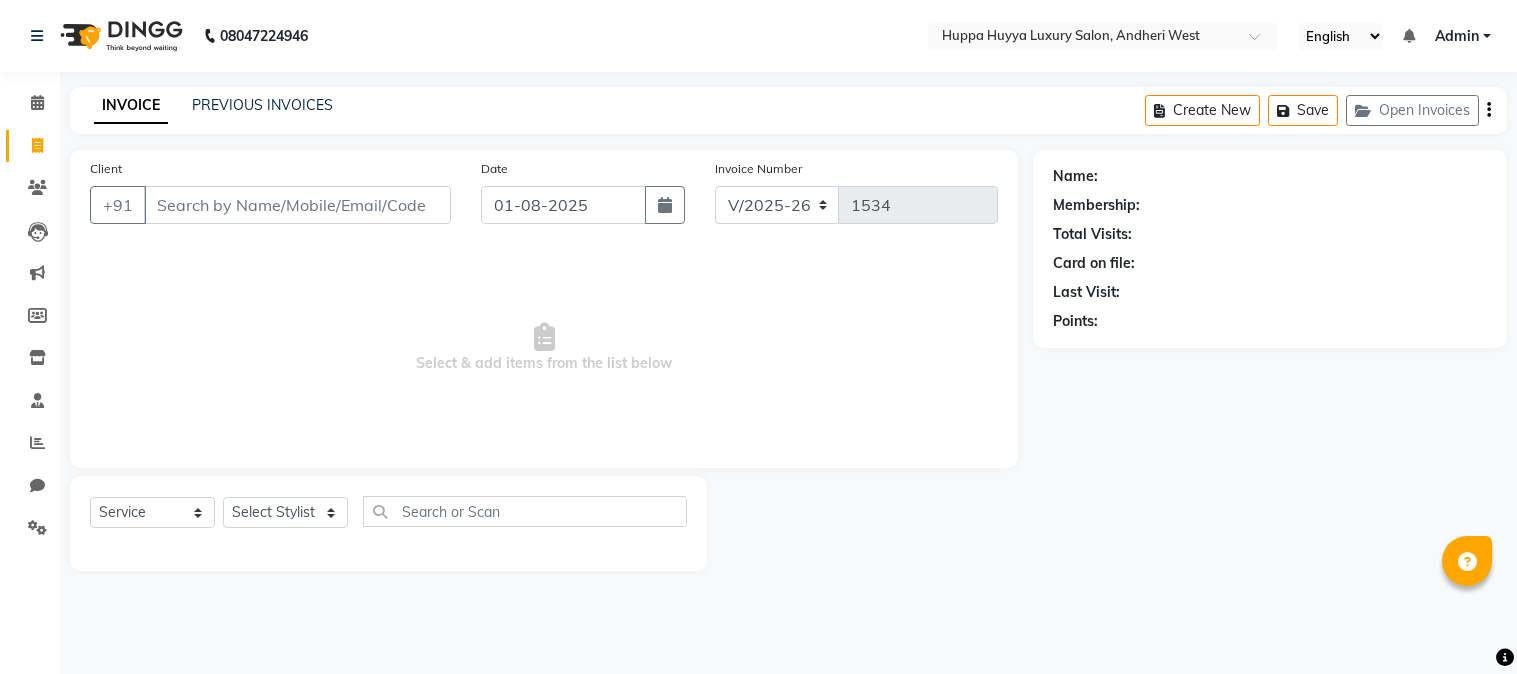 select on "service" 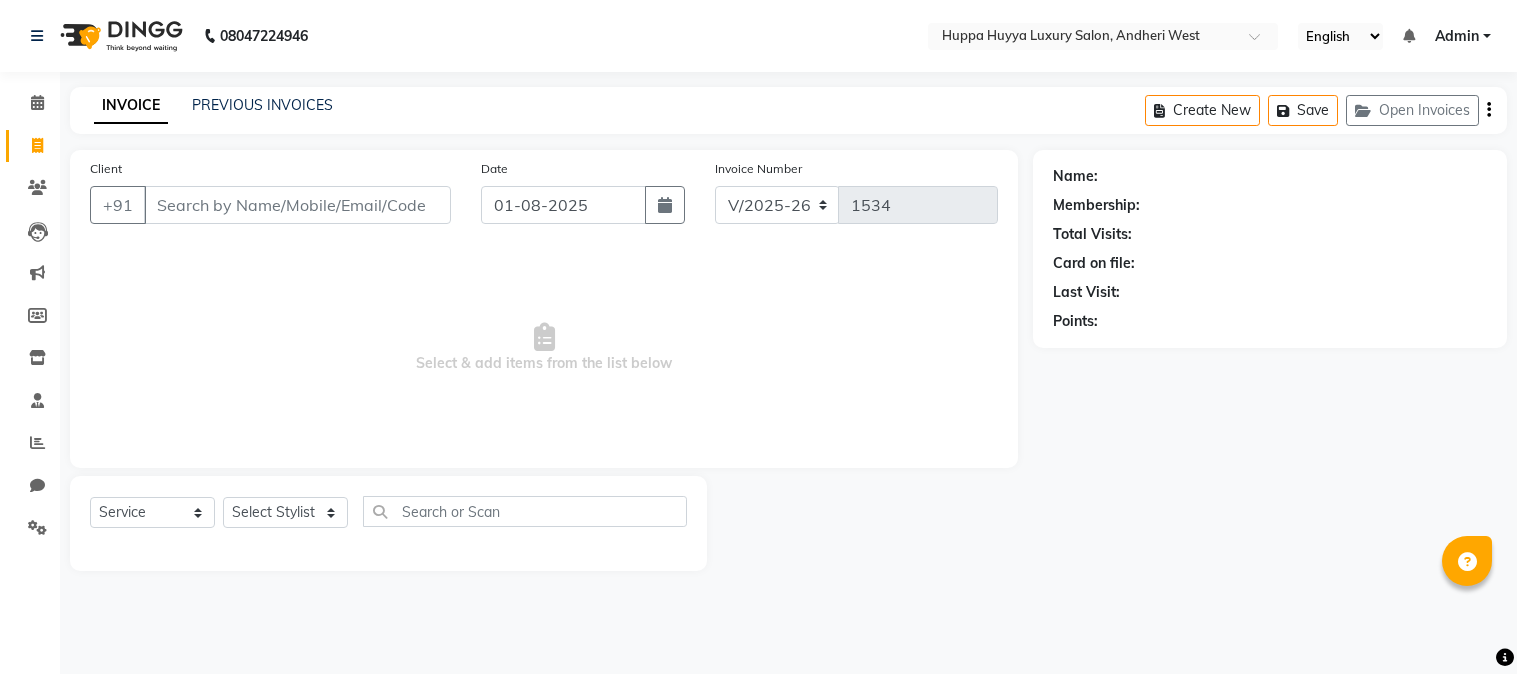 scroll, scrollTop: 0, scrollLeft: 0, axis: both 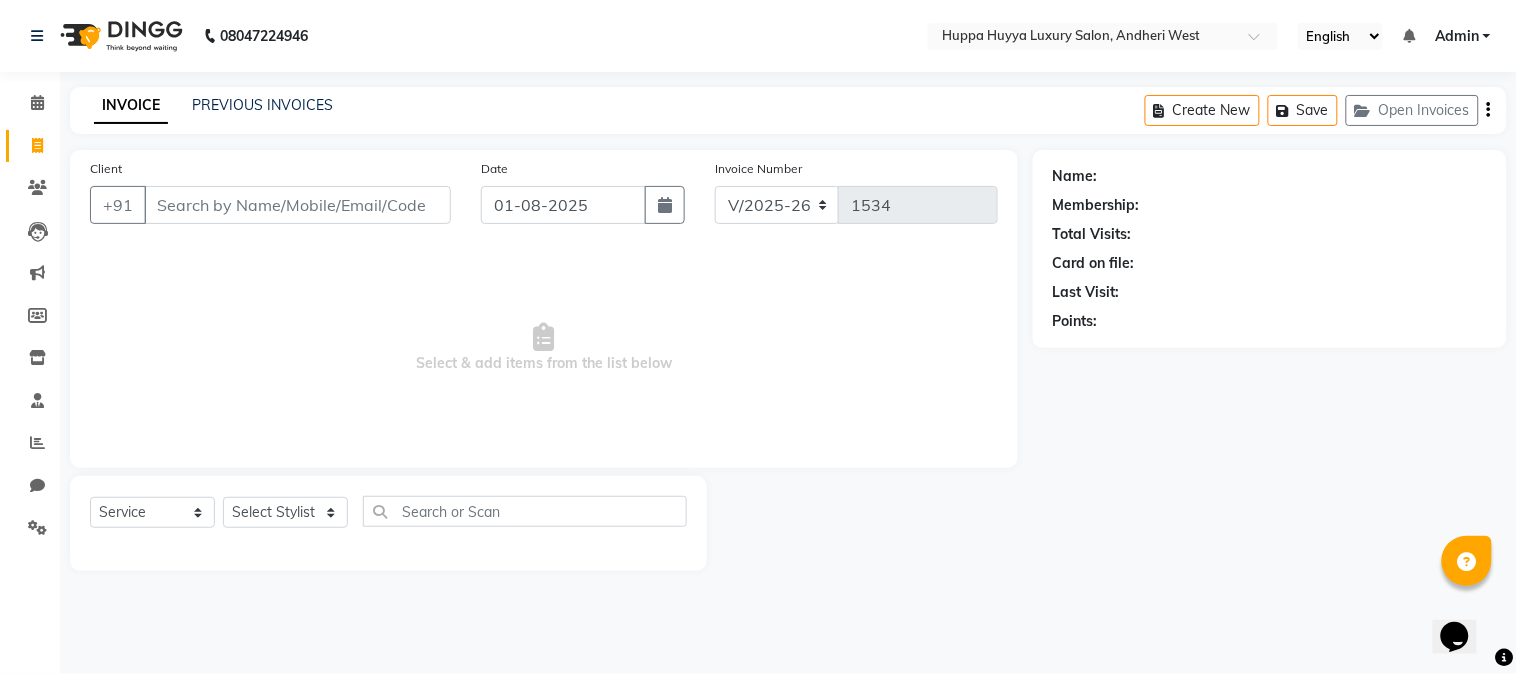 click on "Client" at bounding box center [297, 205] 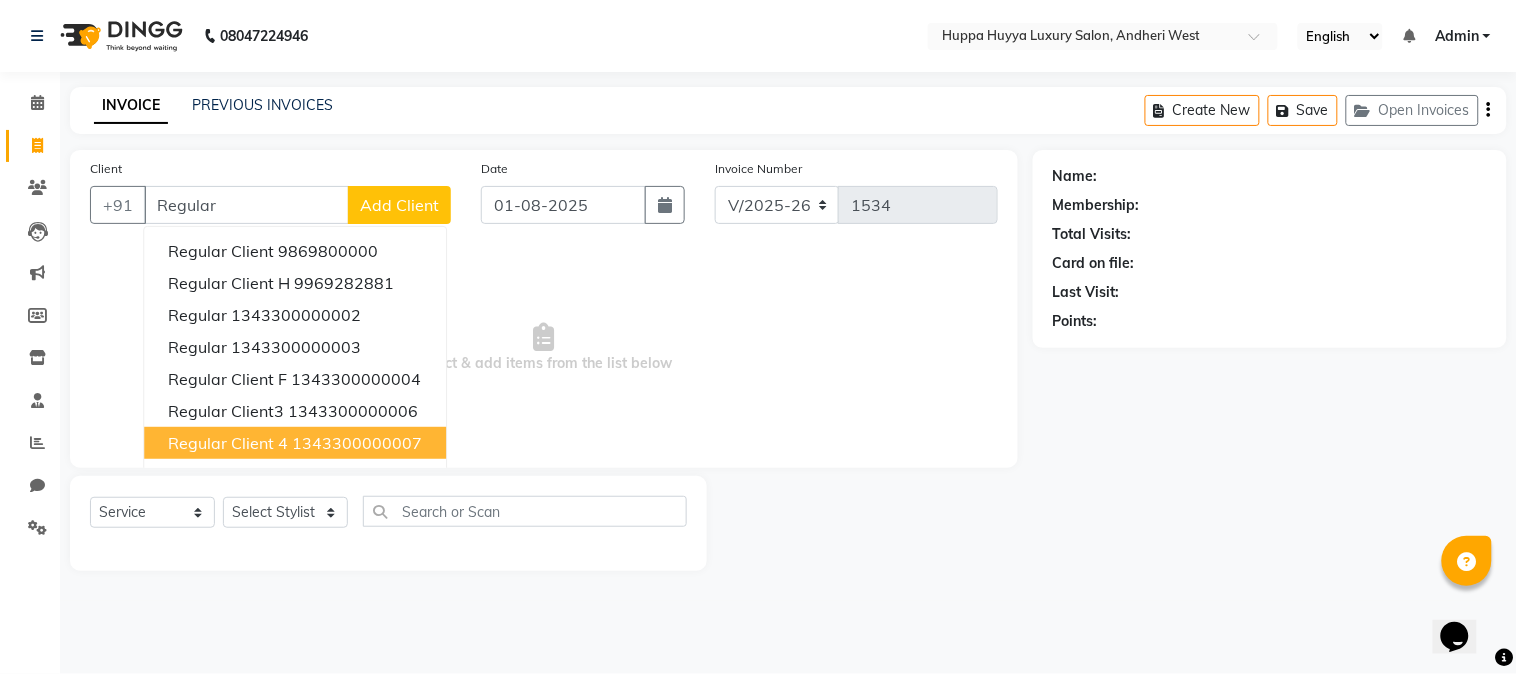 click on "Regular Client 4  [NUMBER]" at bounding box center [295, 443] 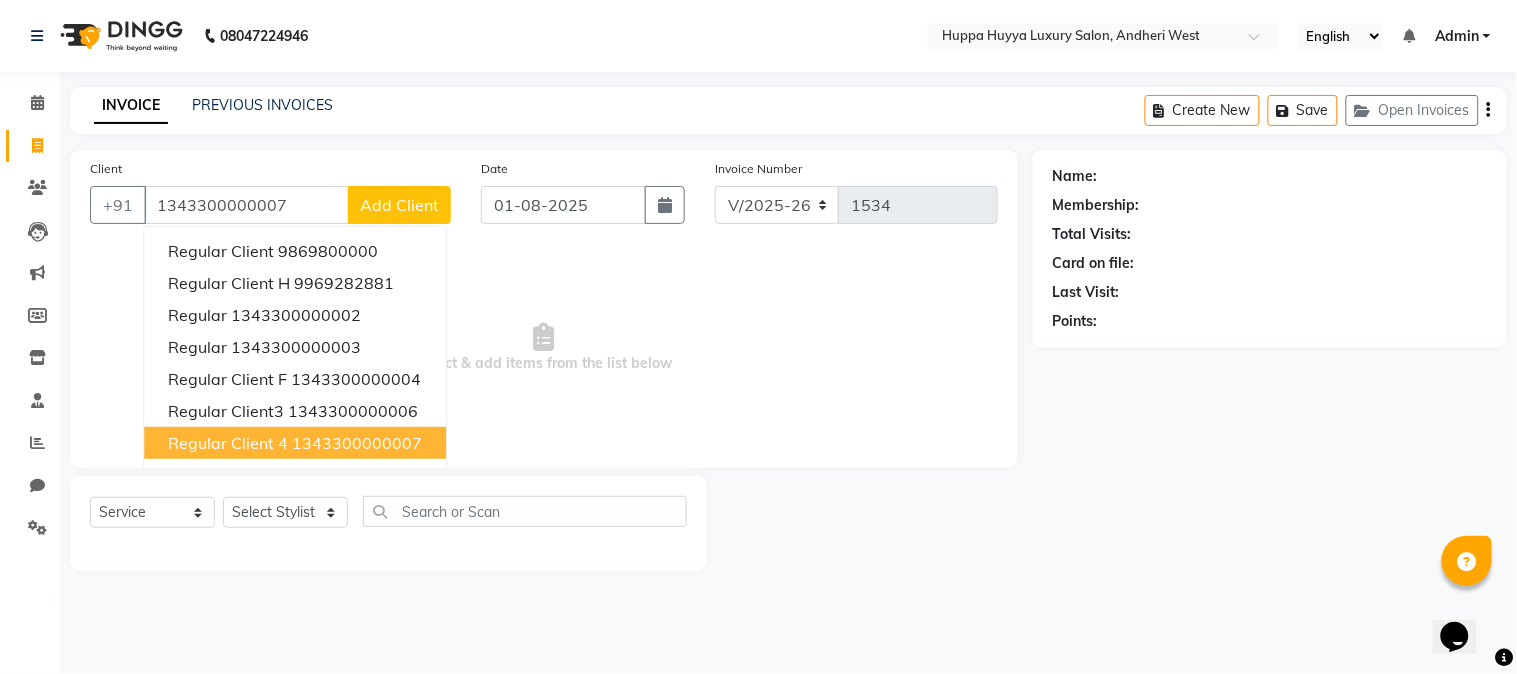 type on "1343300000007" 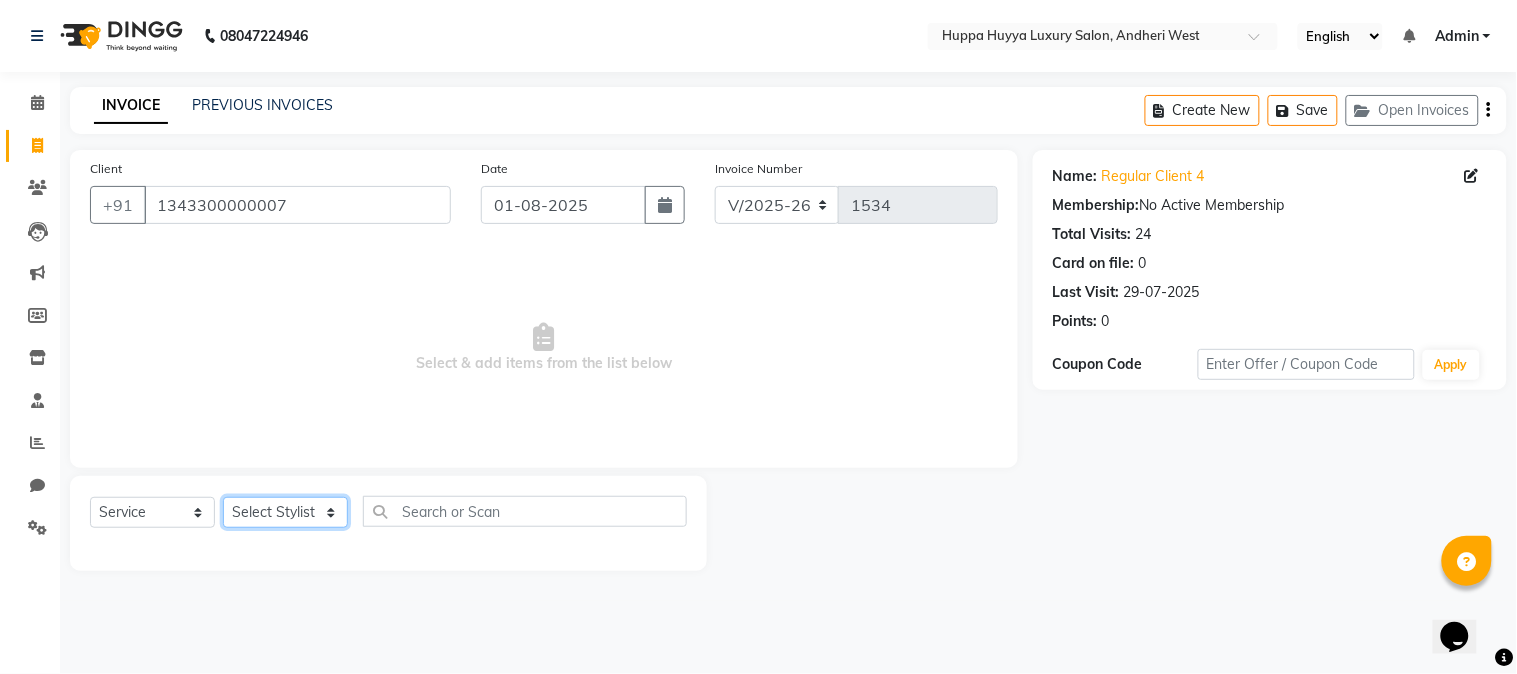 click on "Select Stylist [FIRST] [LAST] [FIRST] [LAST] [FIRST] [LAST] Salon [FIRST] [LAST]" 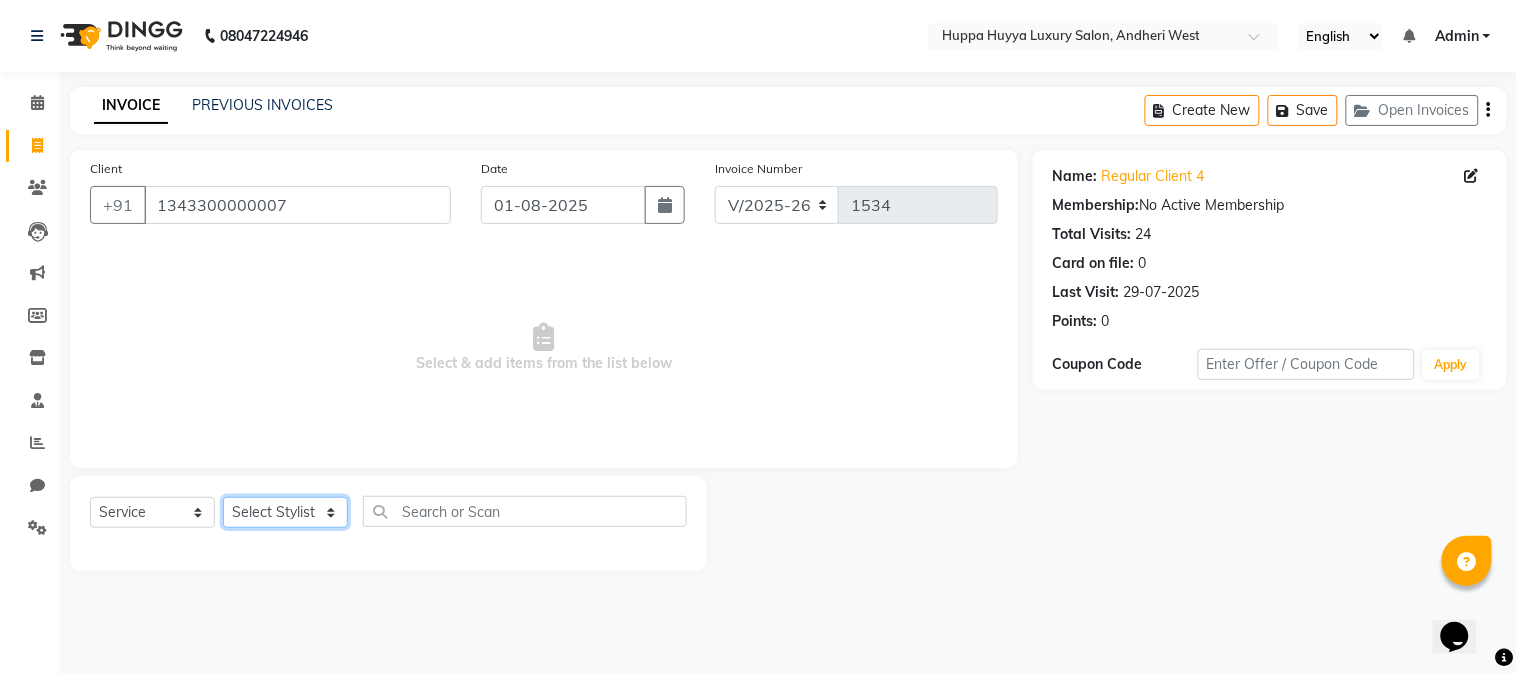 select on "69297" 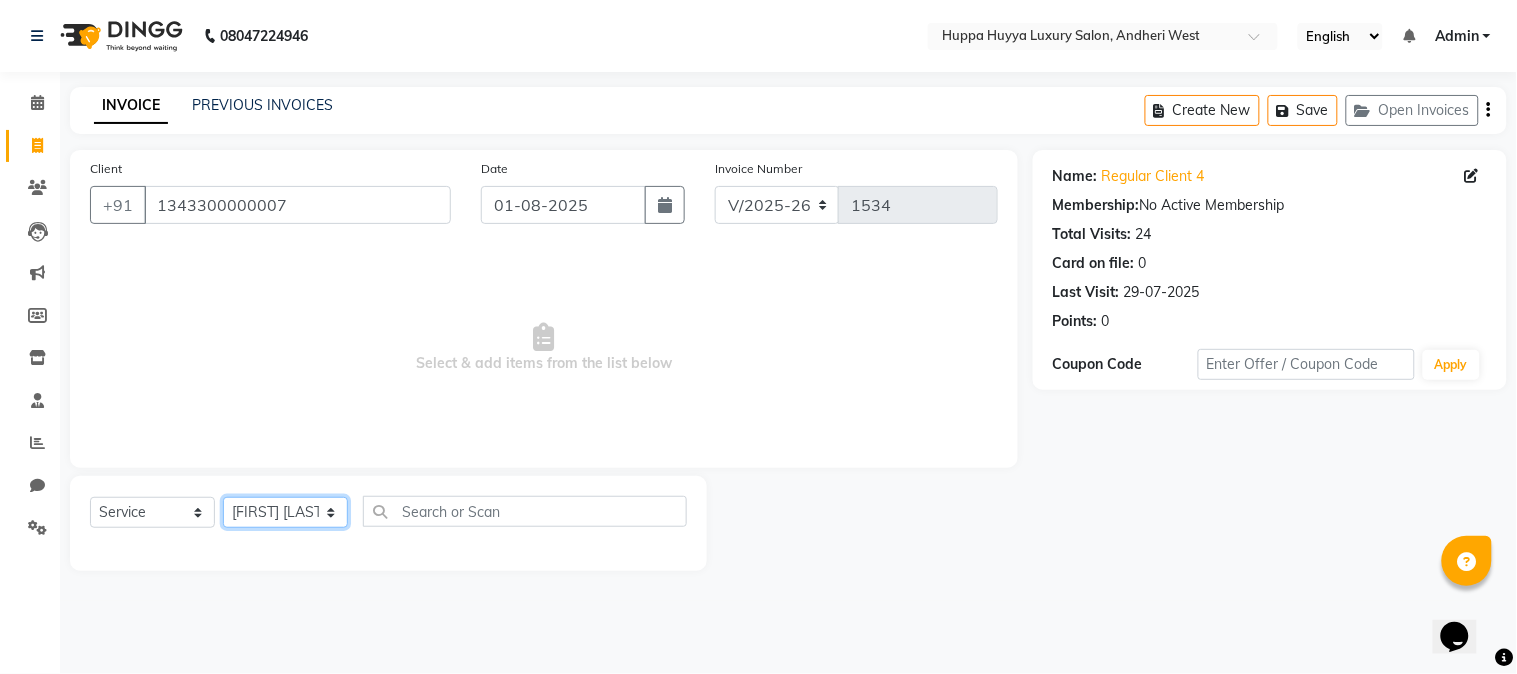 click on "Select Stylist [FIRST] [LAST] [FIRST] [LAST] [FIRST] [LAST] Salon [FIRST] [LAST]" 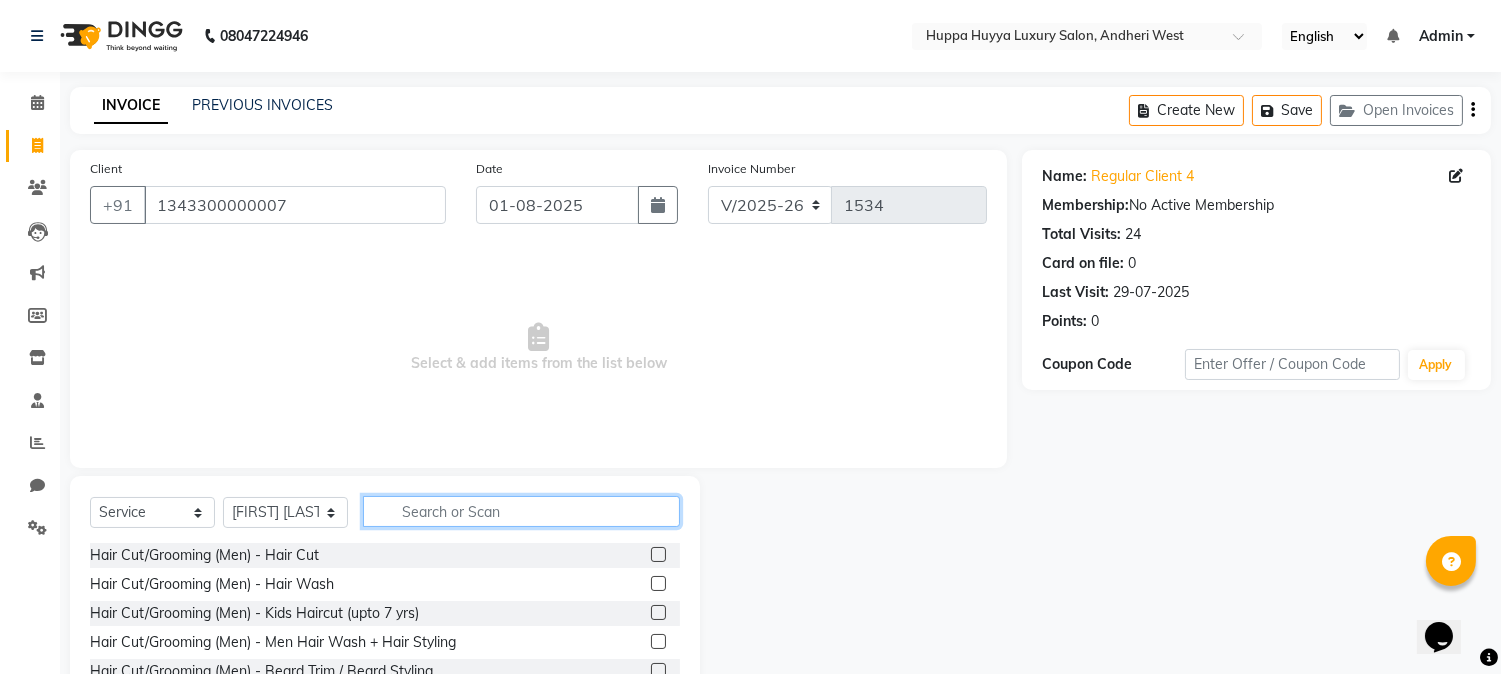 click 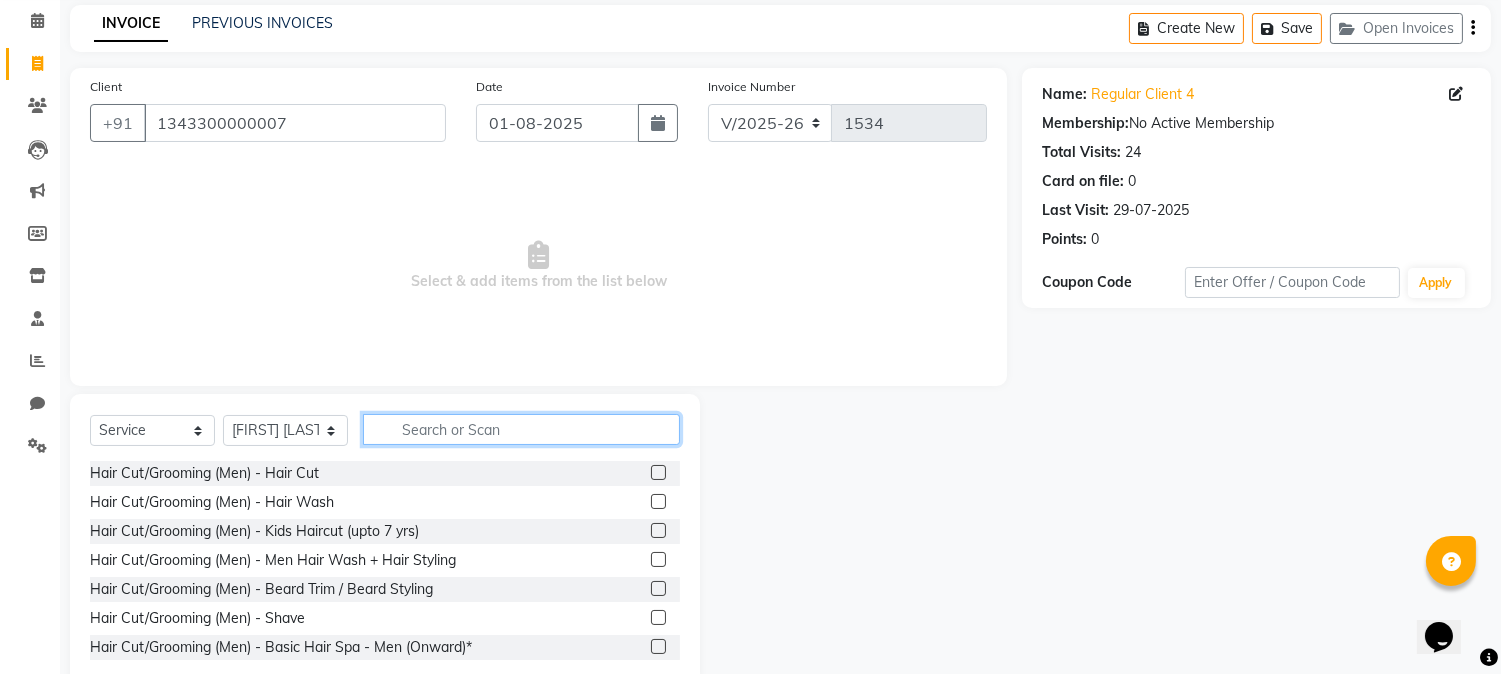 scroll, scrollTop: 126, scrollLeft: 0, axis: vertical 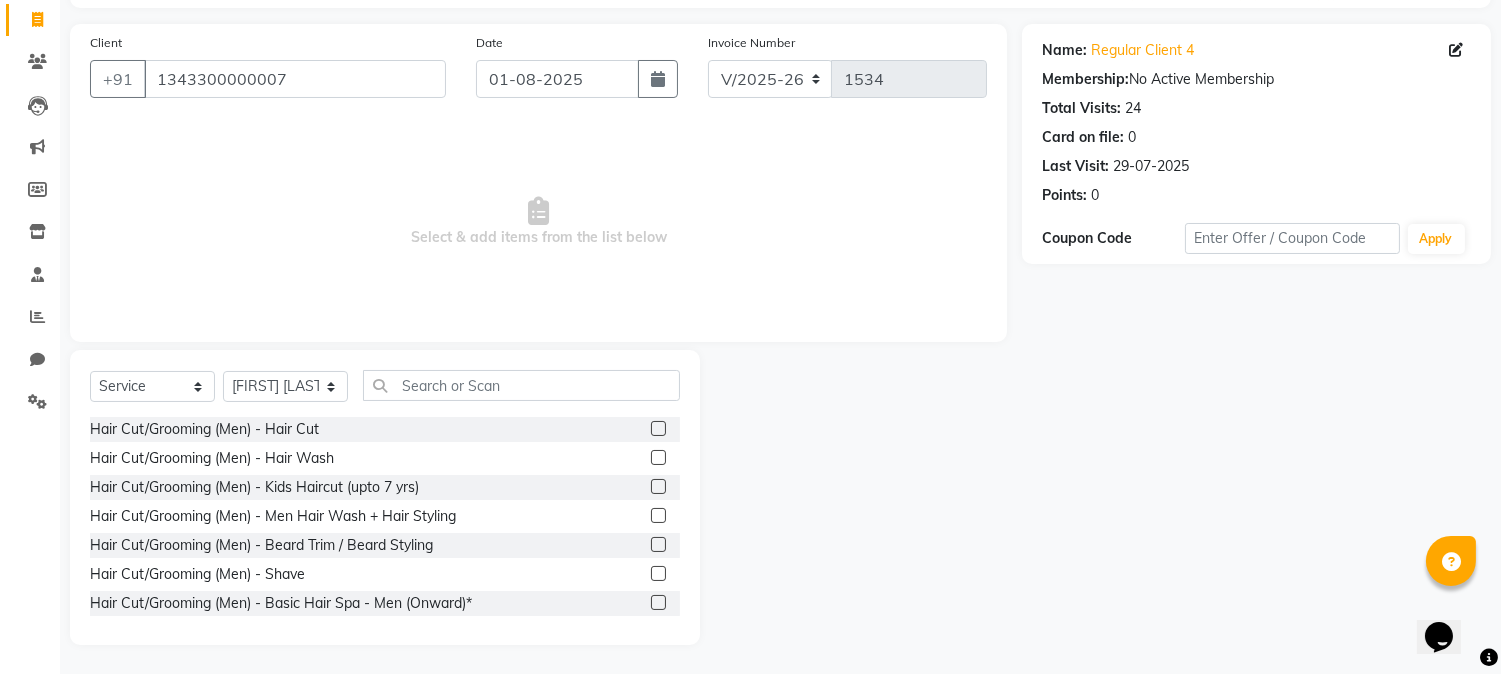 click 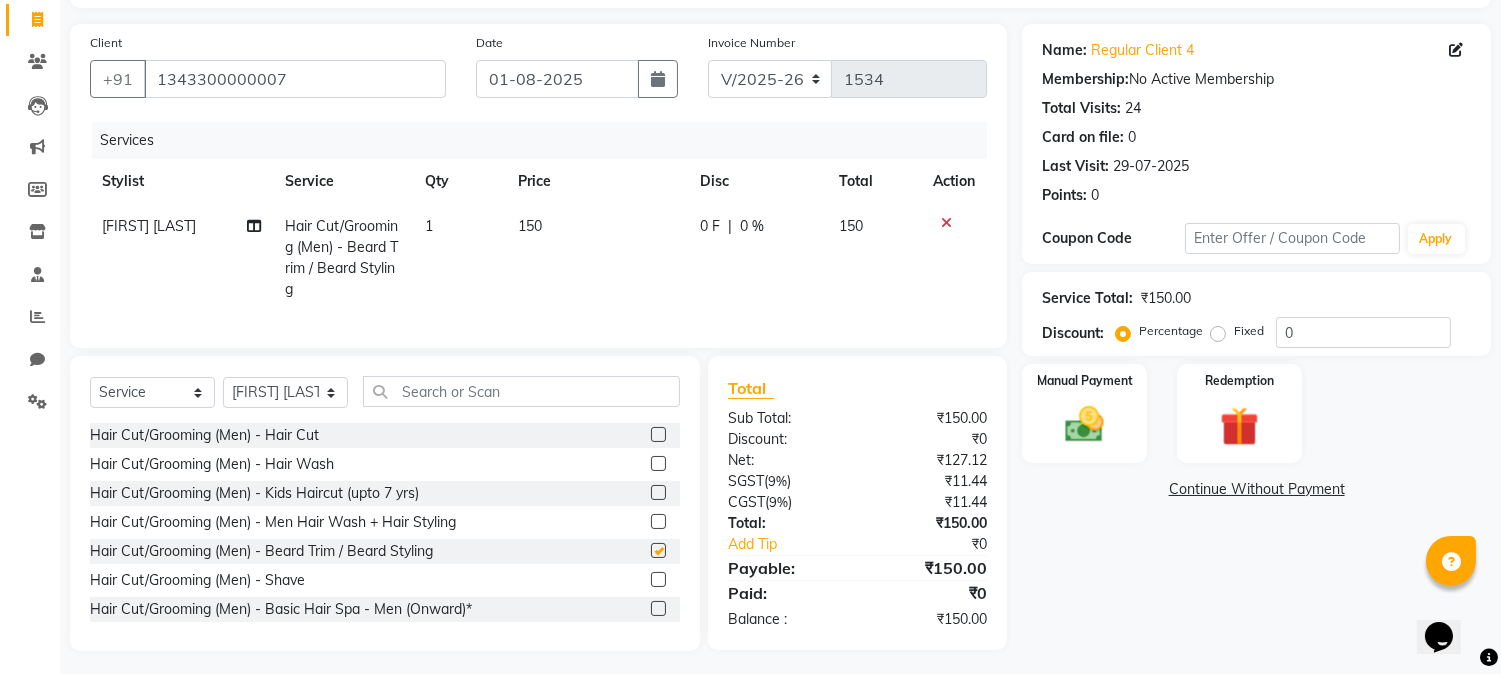 checkbox on "false" 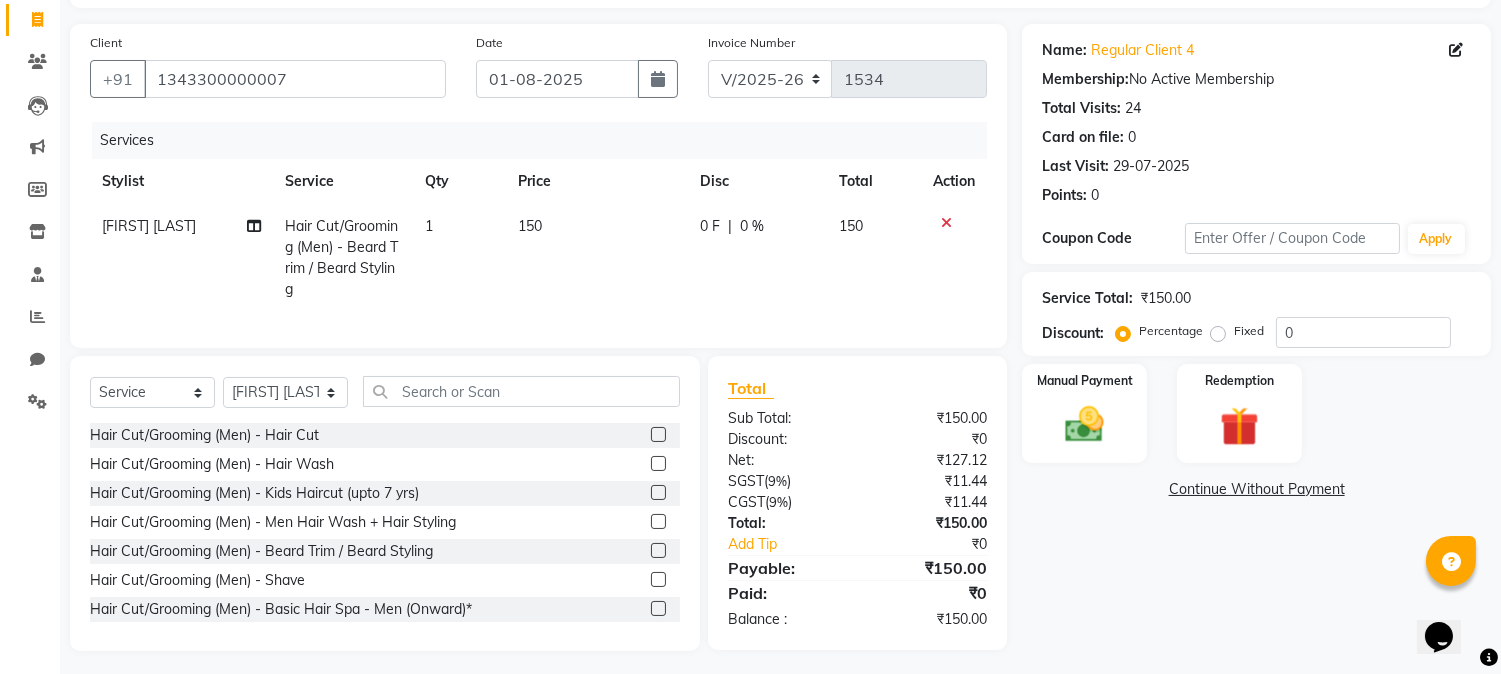 click on "150" 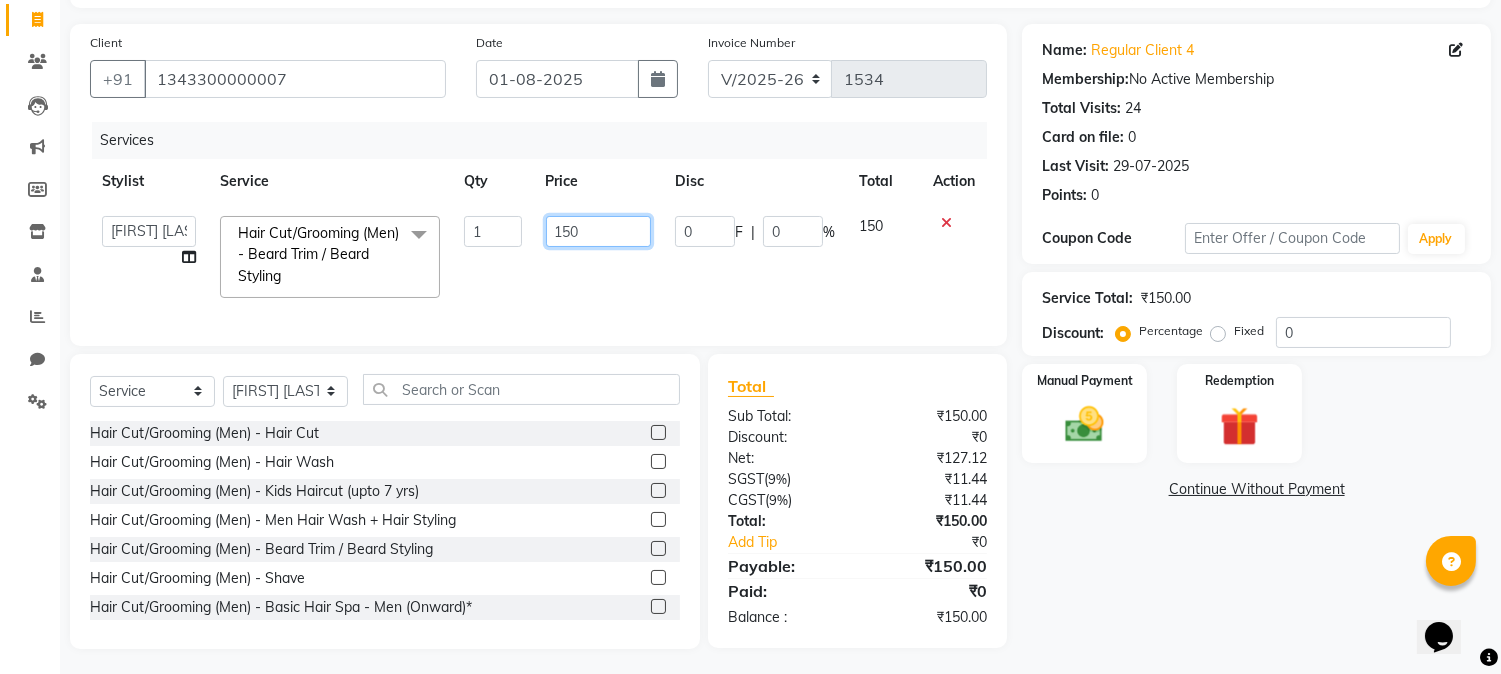 drag, startPoint x: 587, startPoint y: 222, endPoint x: 517, endPoint y: 234, distance: 71.021126 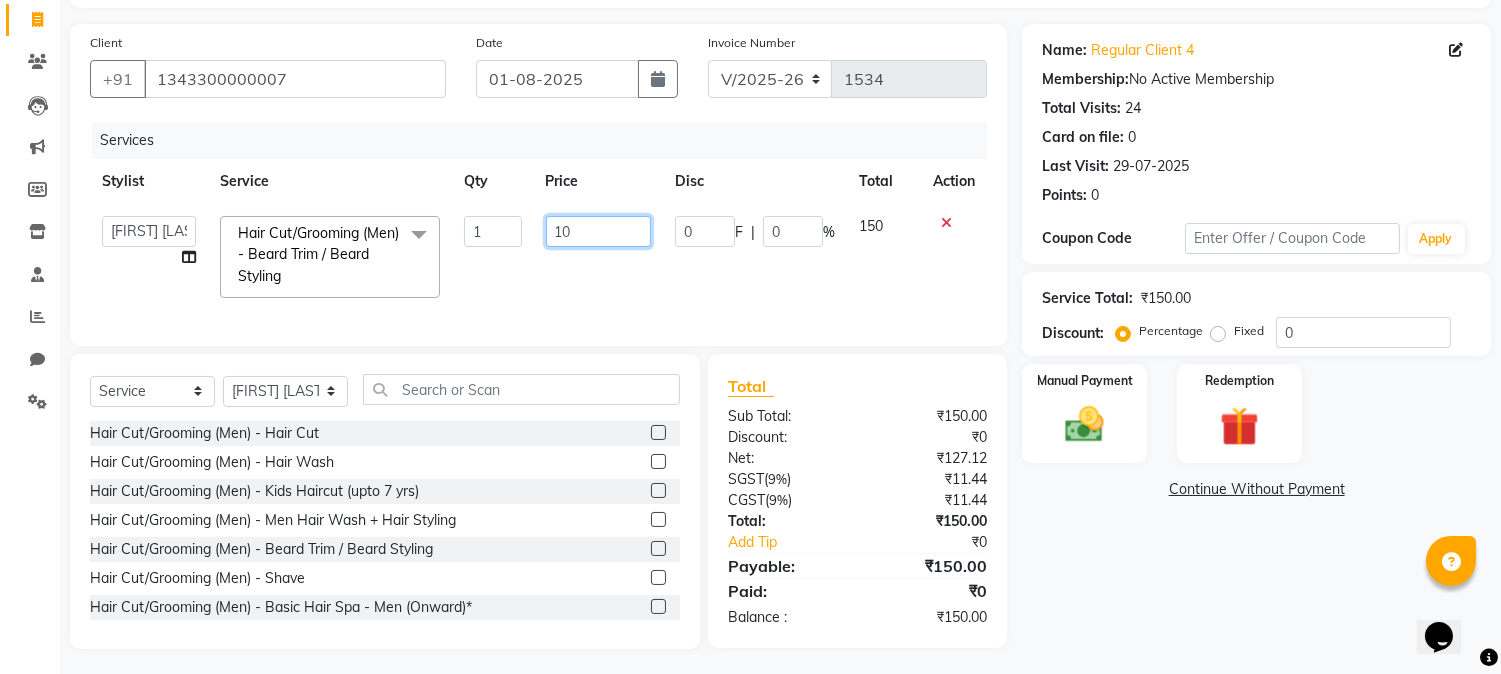type on "100" 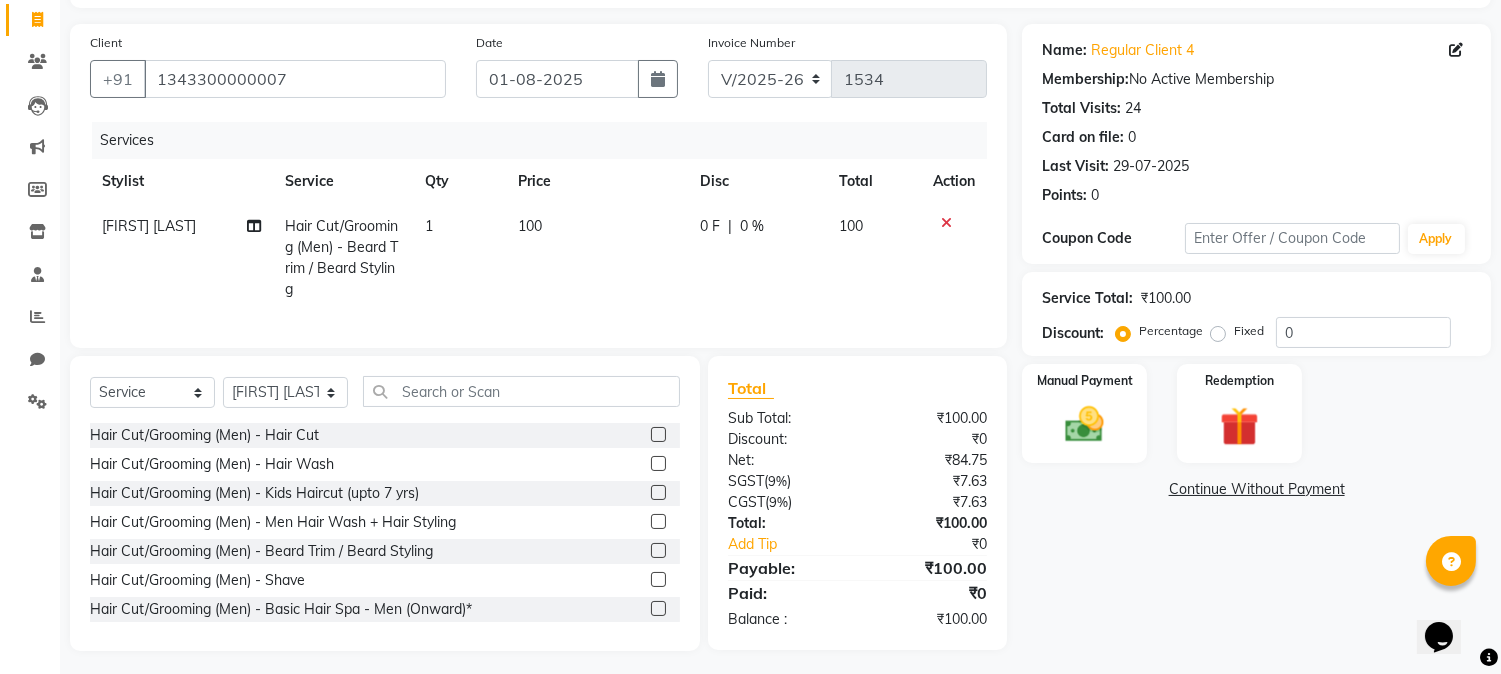 click on "100" 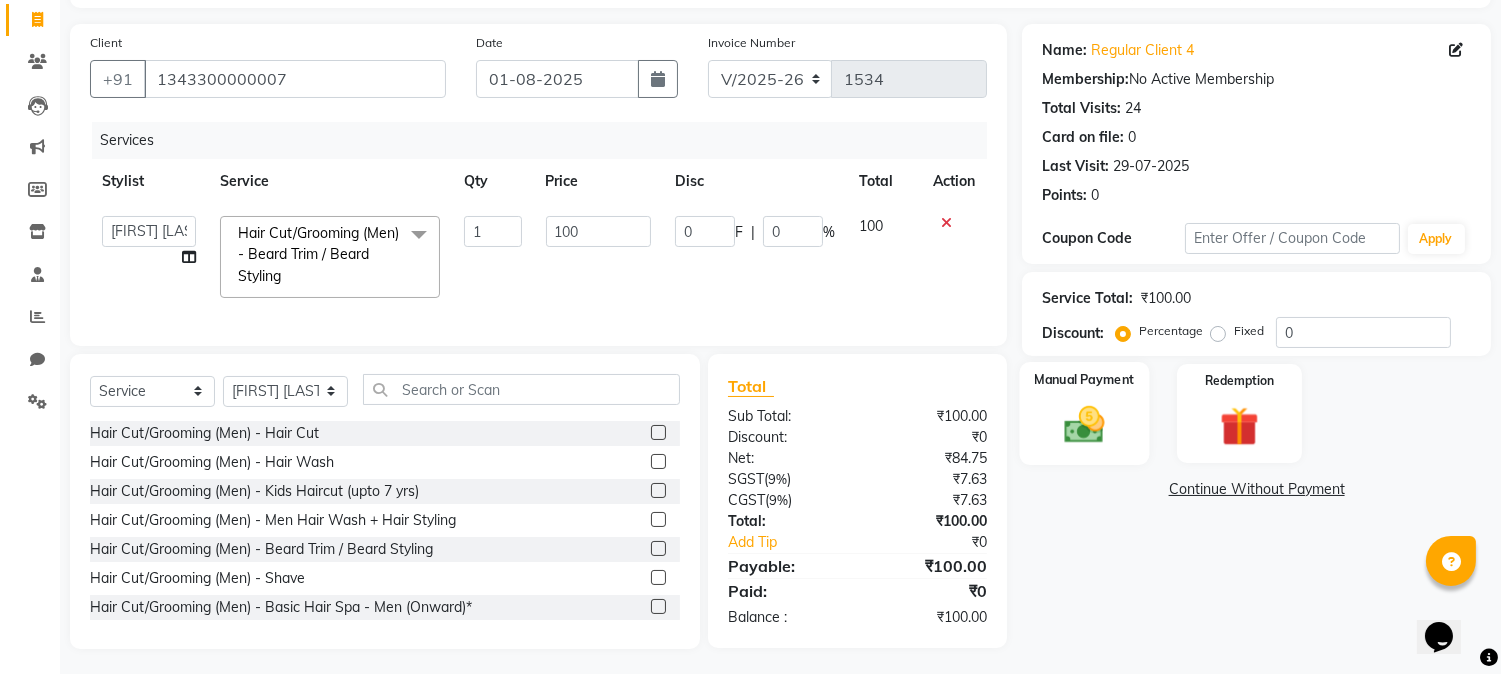 click 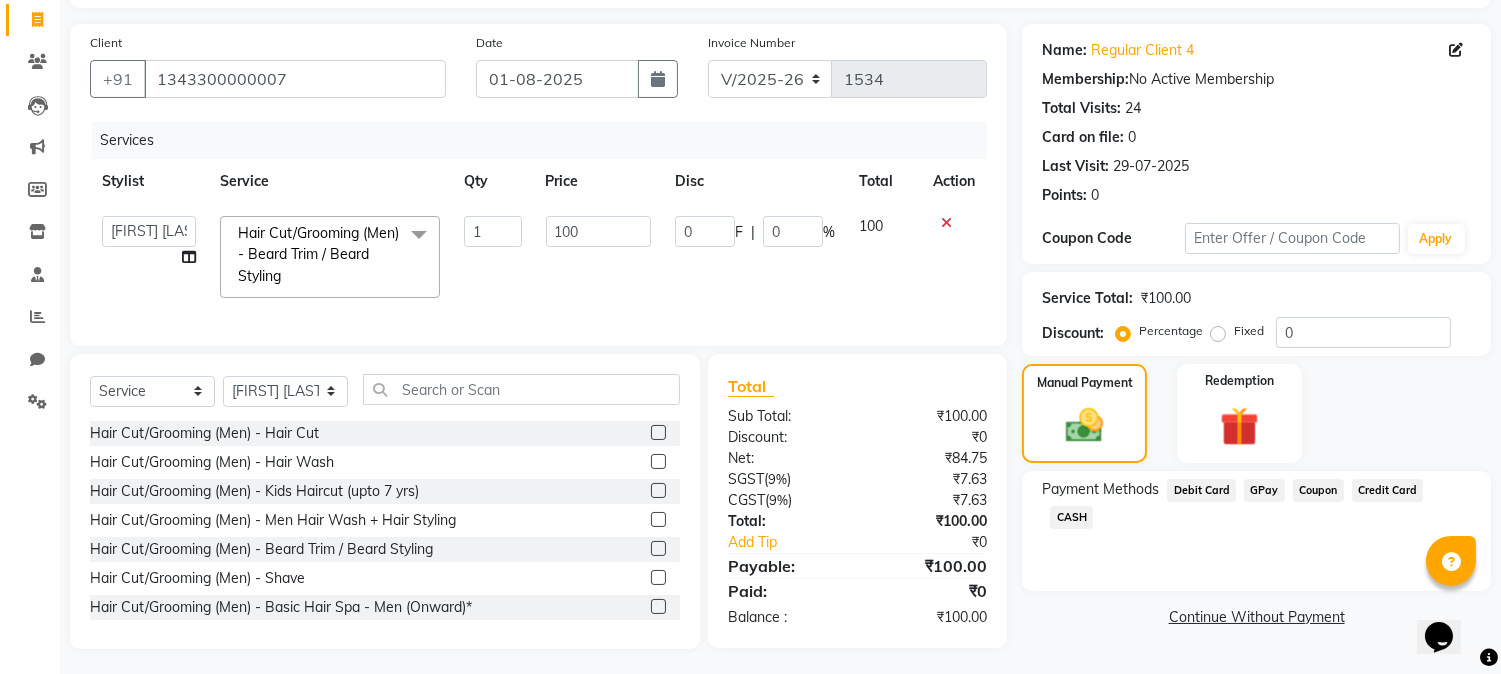 click on "CASH" 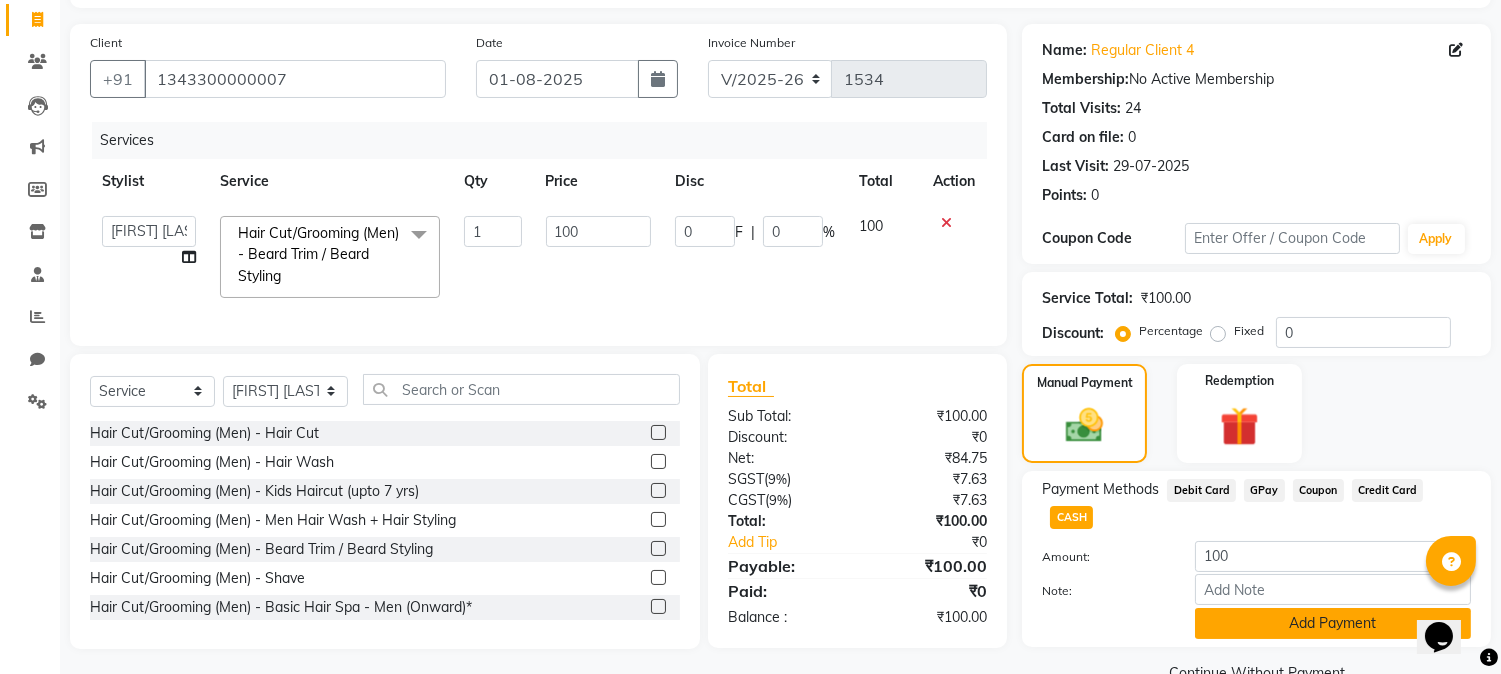 click on "Add Payment" 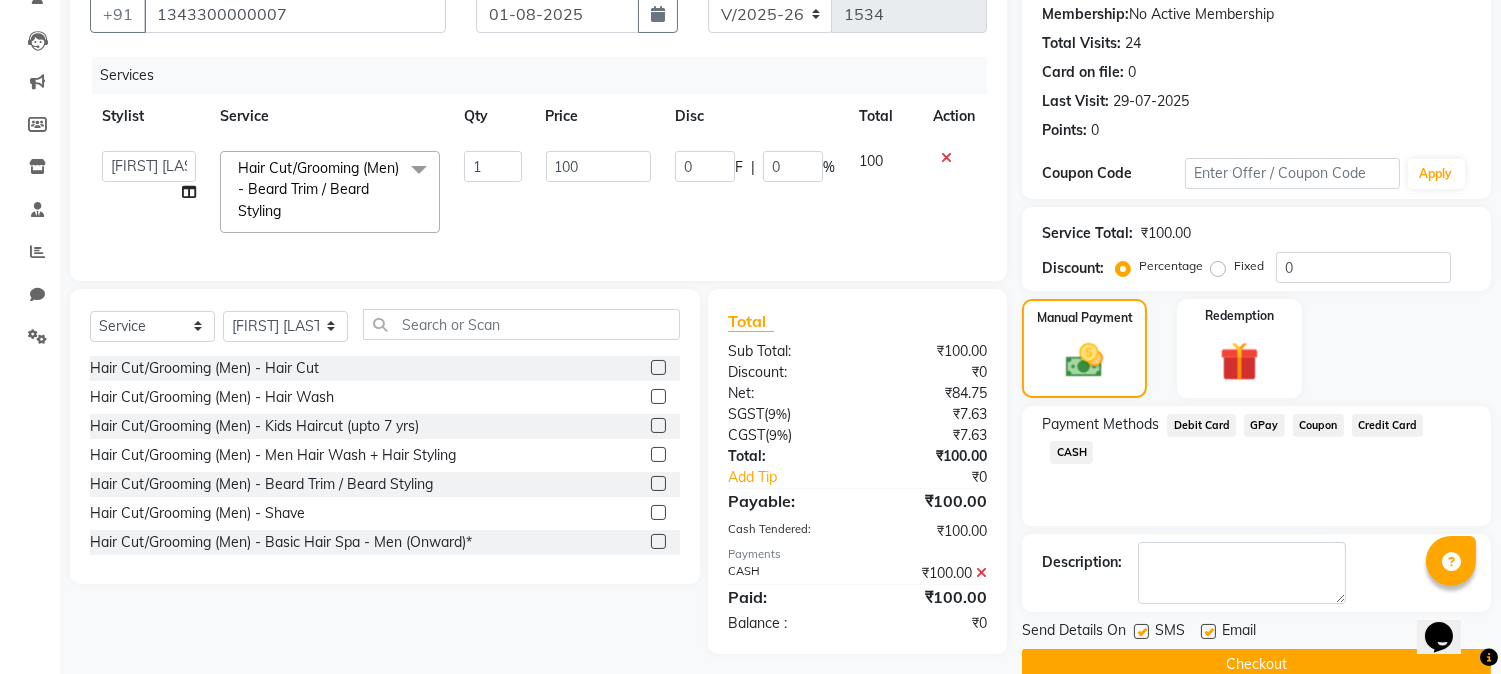scroll, scrollTop: 225, scrollLeft: 0, axis: vertical 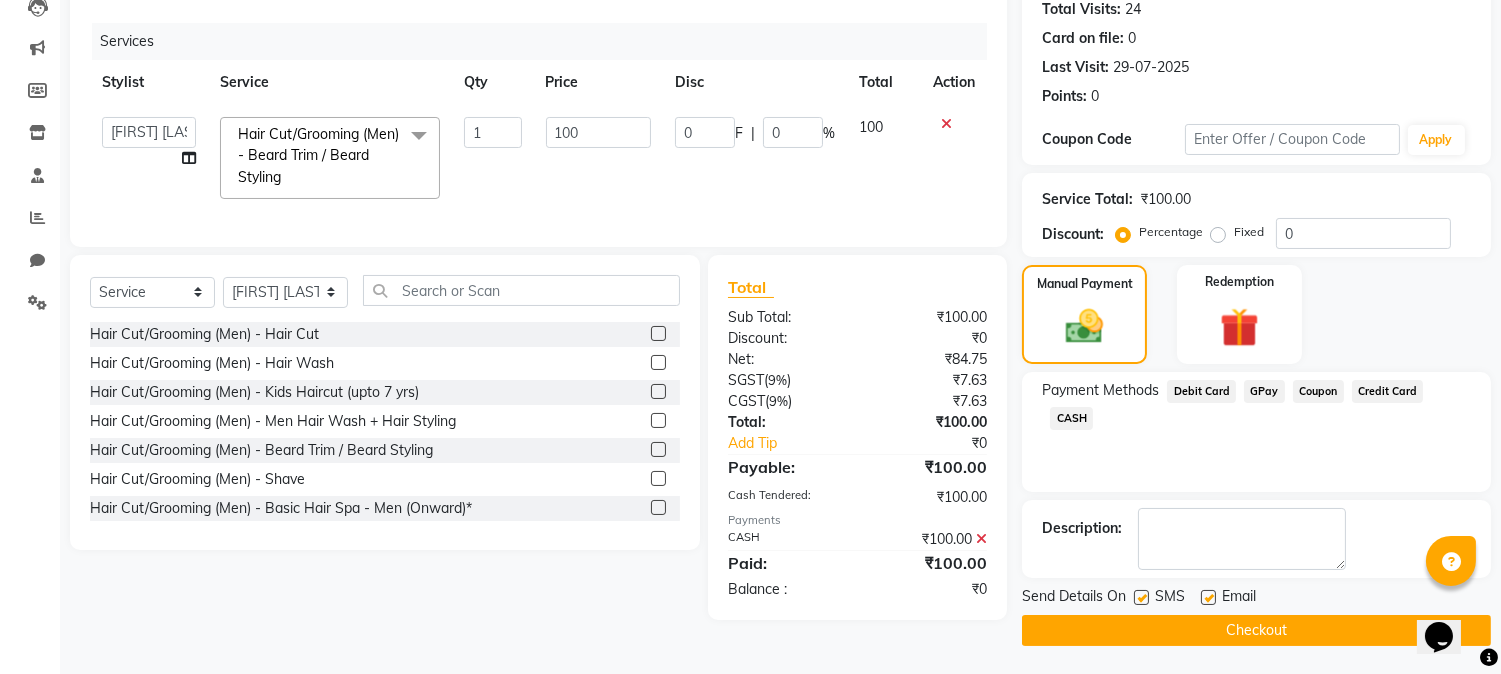 click on "Checkout" 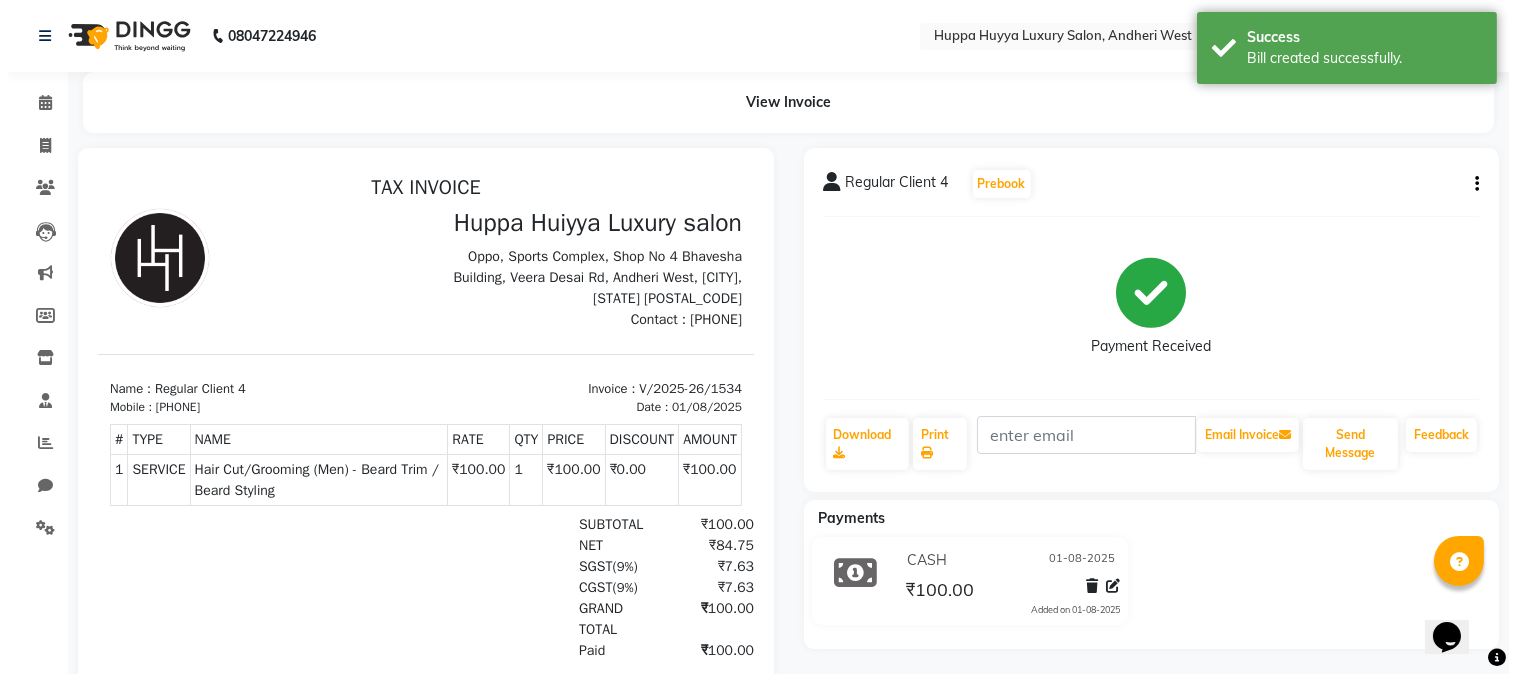 scroll, scrollTop: 0, scrollLeft: 0, axis: both 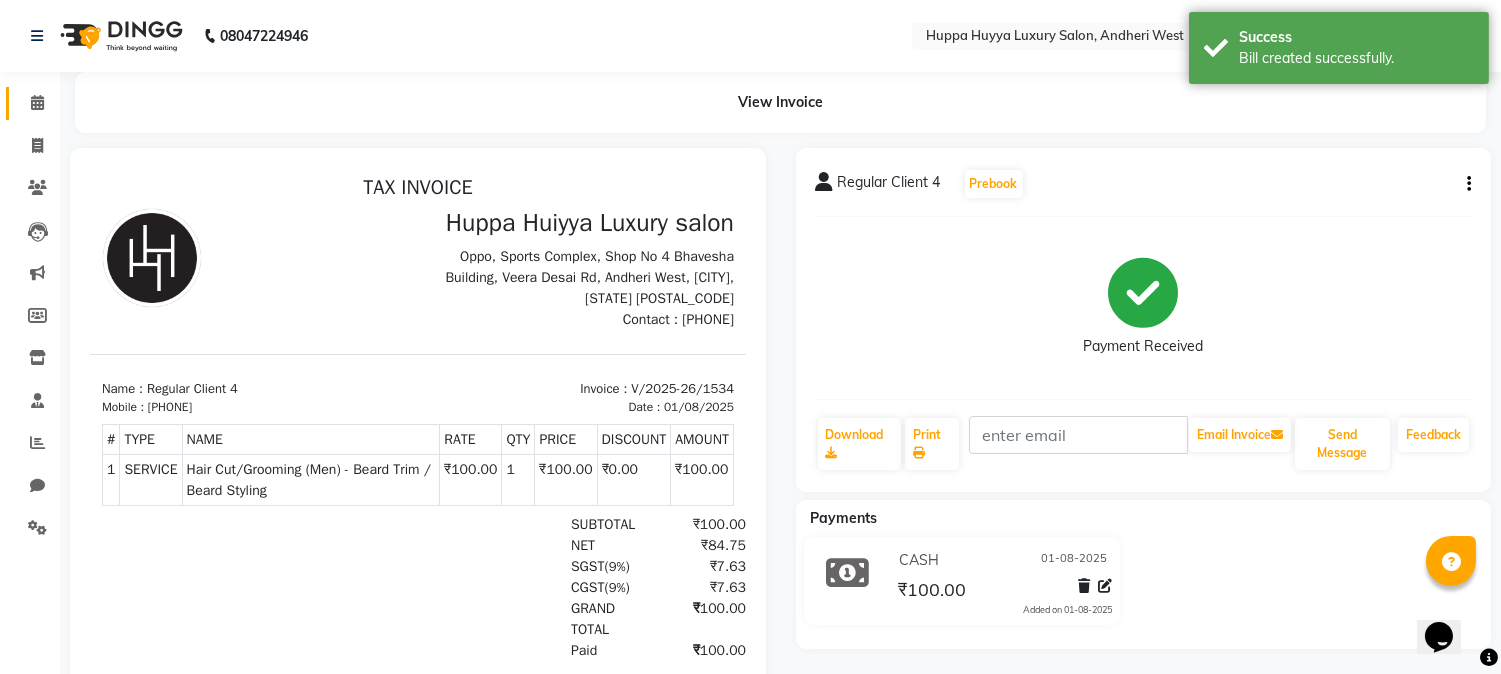 click on "Calendar" 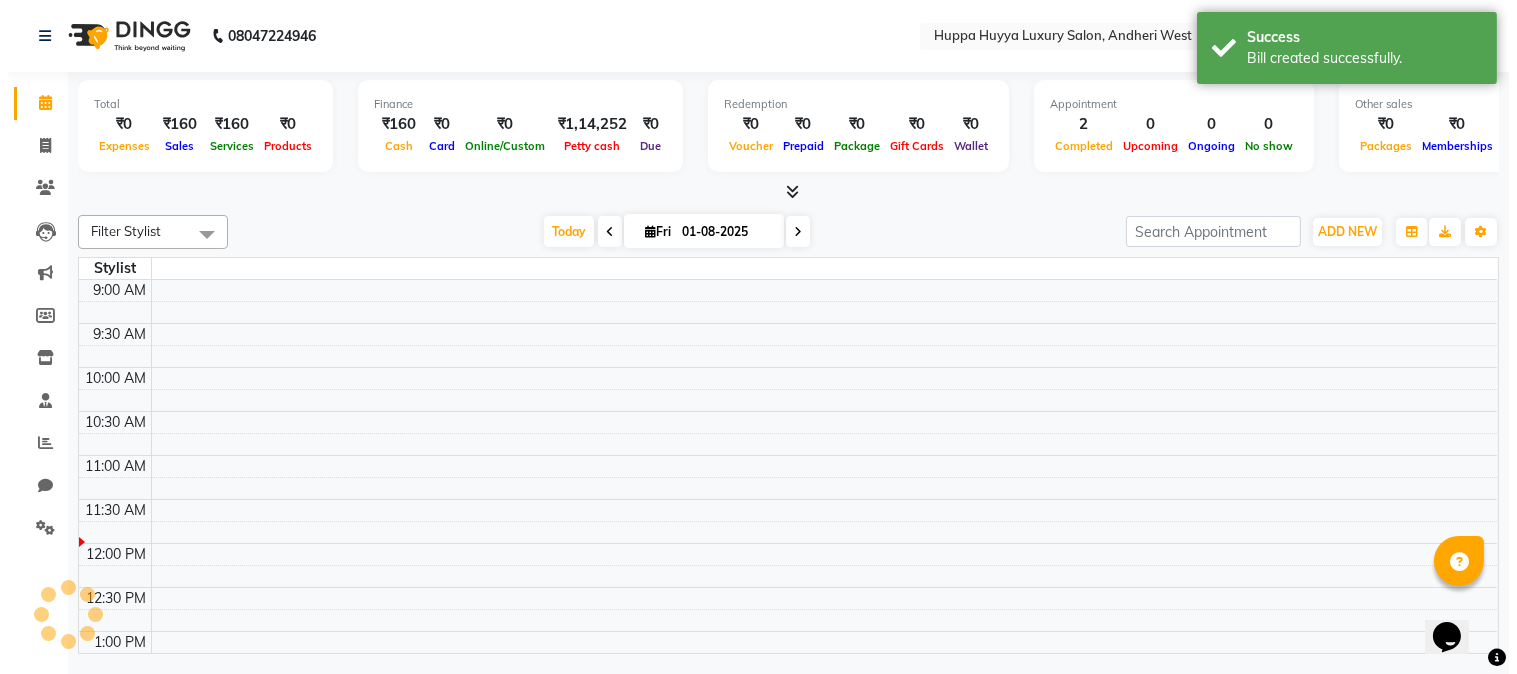 scroll, scrollTop: 0, scrollLeft: 0, axis: both 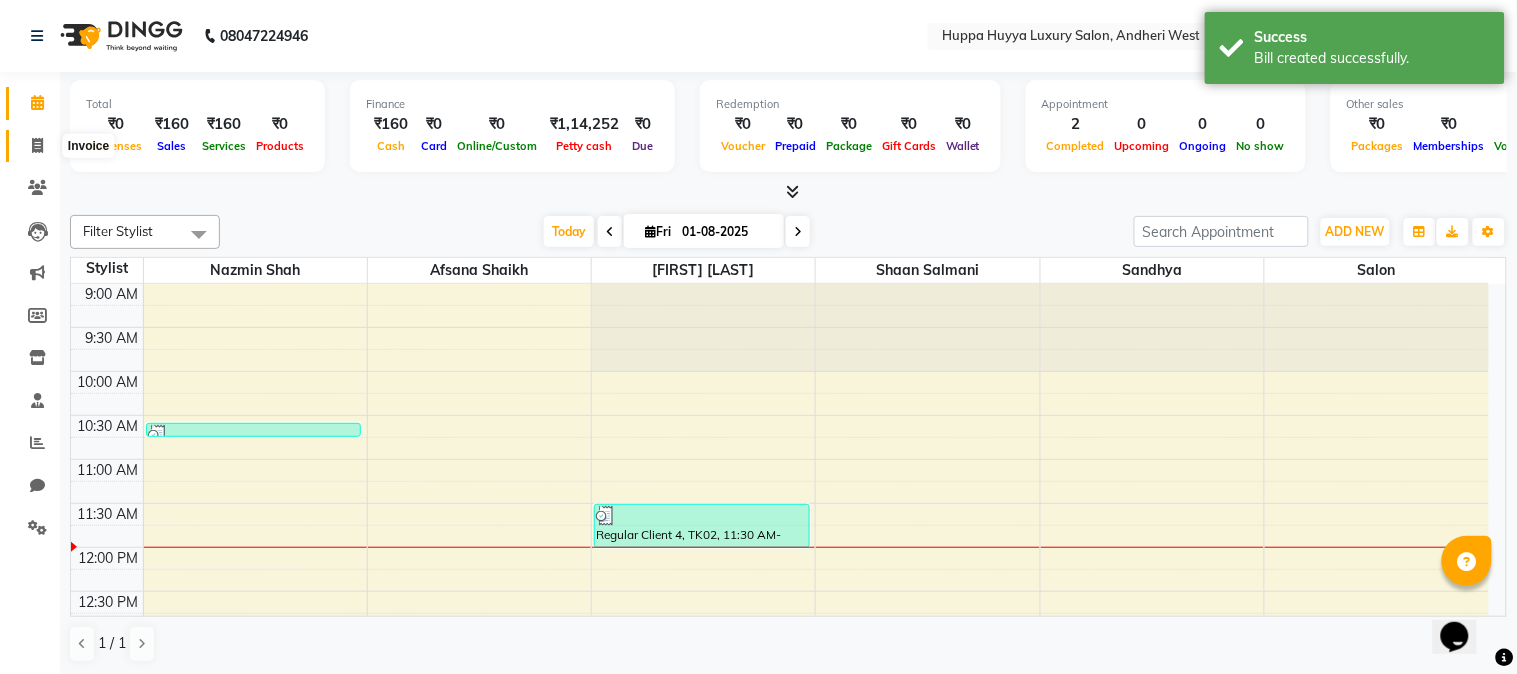 click 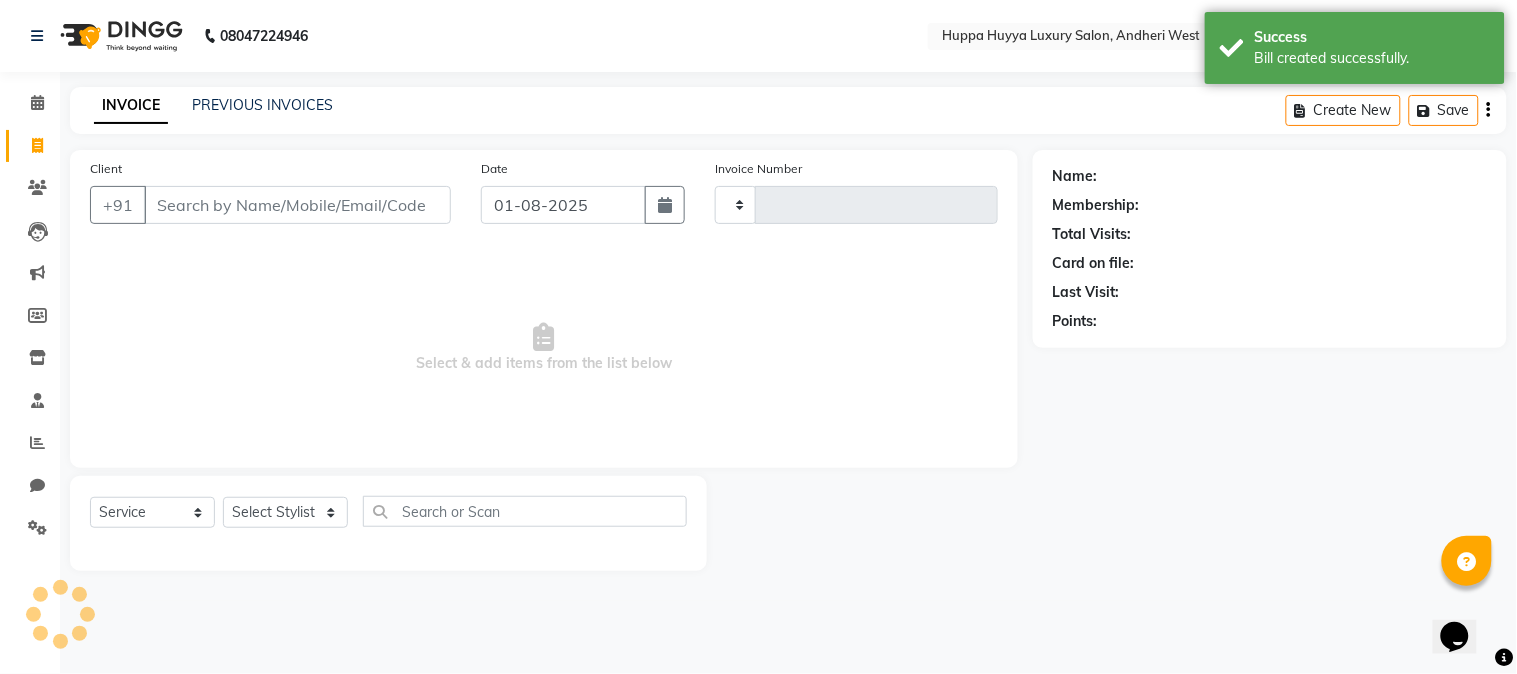 type on "1535" 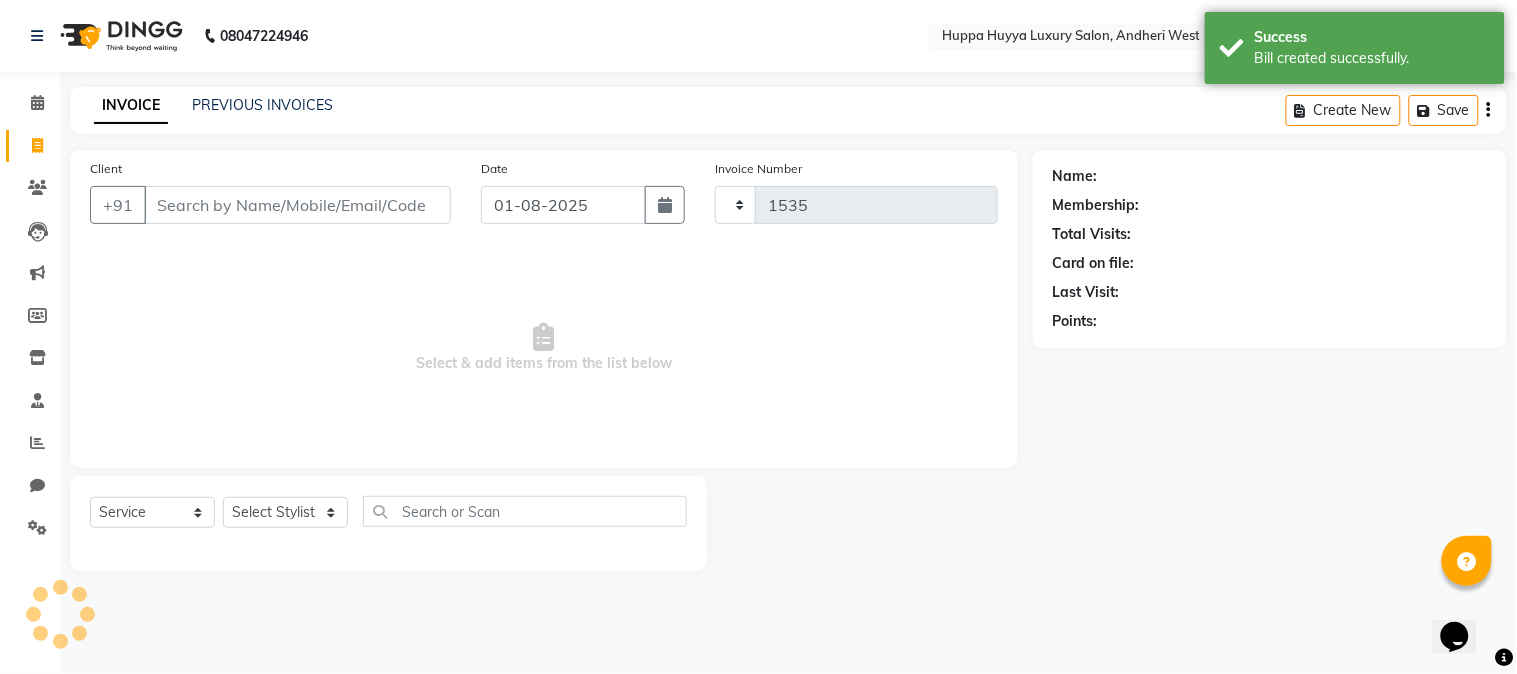 select on "7752" 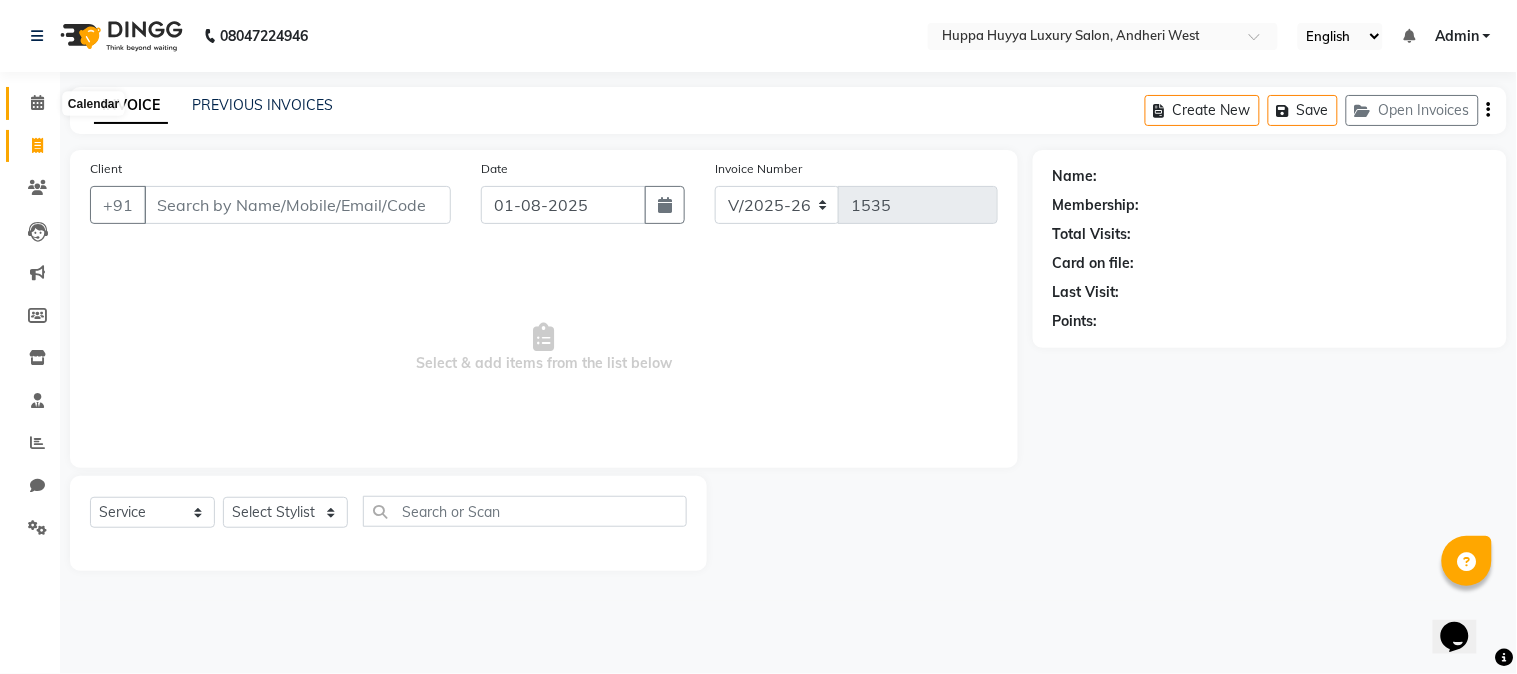 click 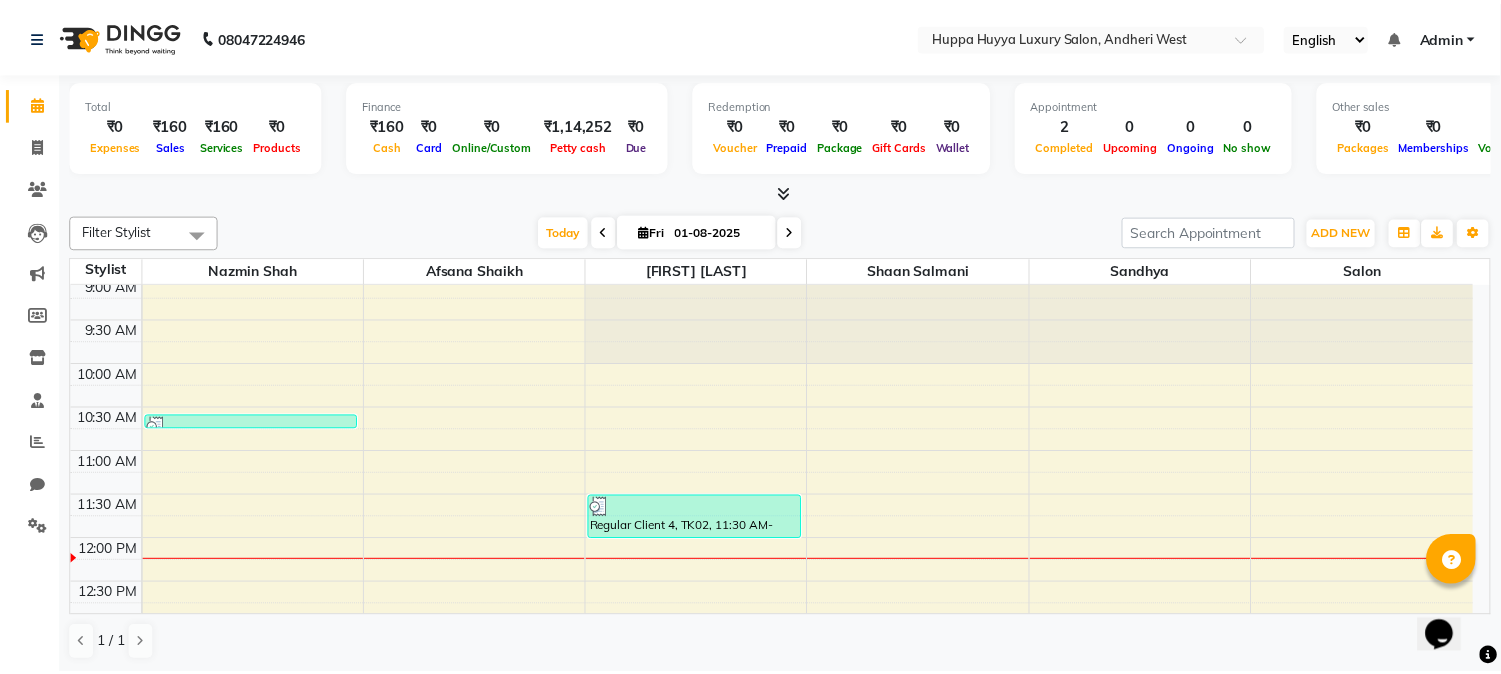scroll, scrollTop: 0, scrollLeft: 0, axis: both 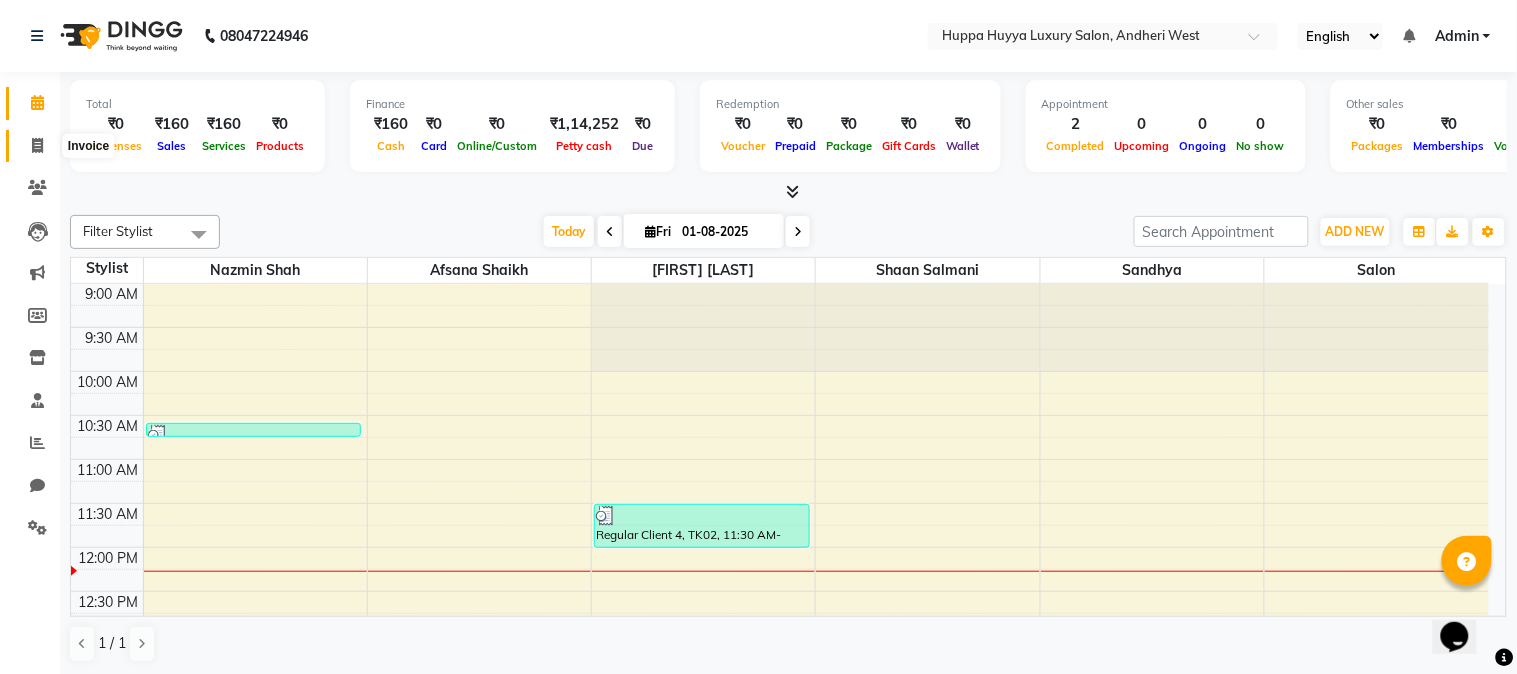 click 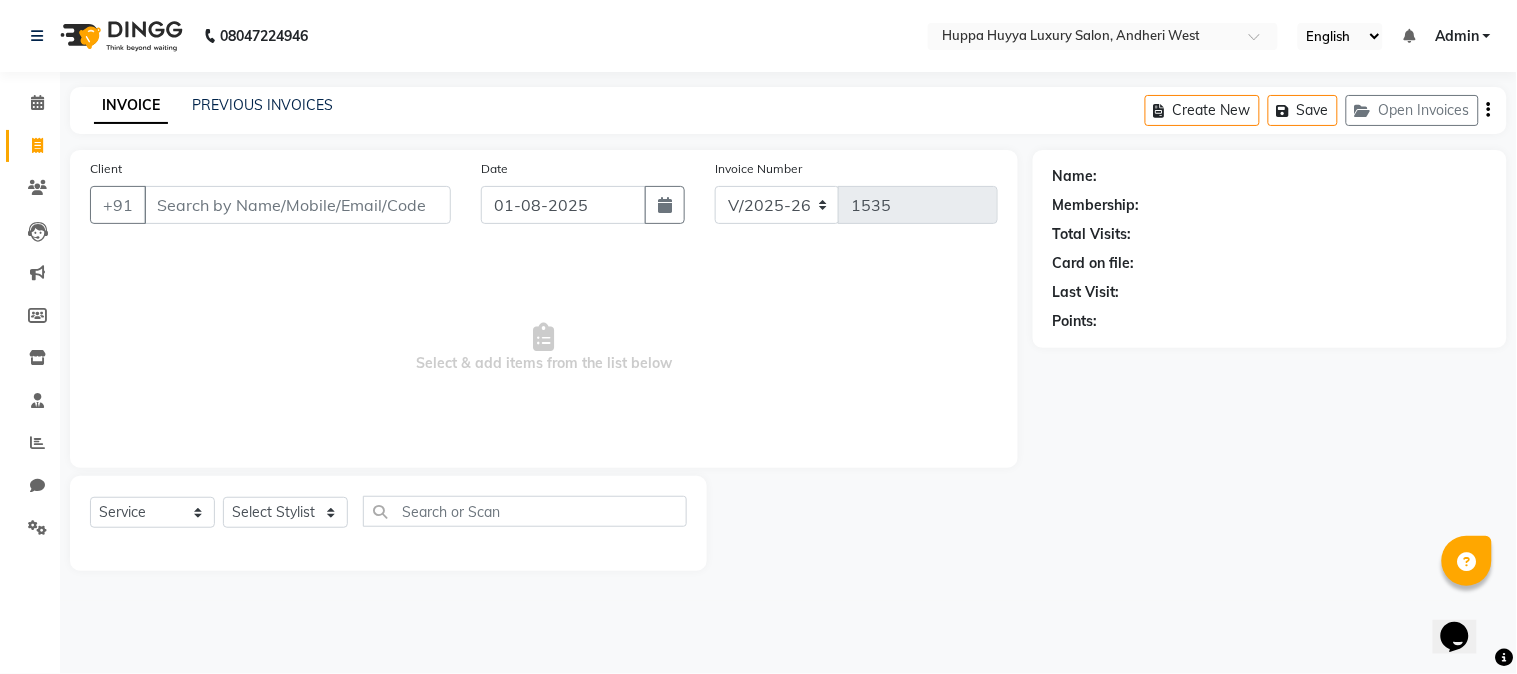 click on "Client" at bounding box center [297, 205] 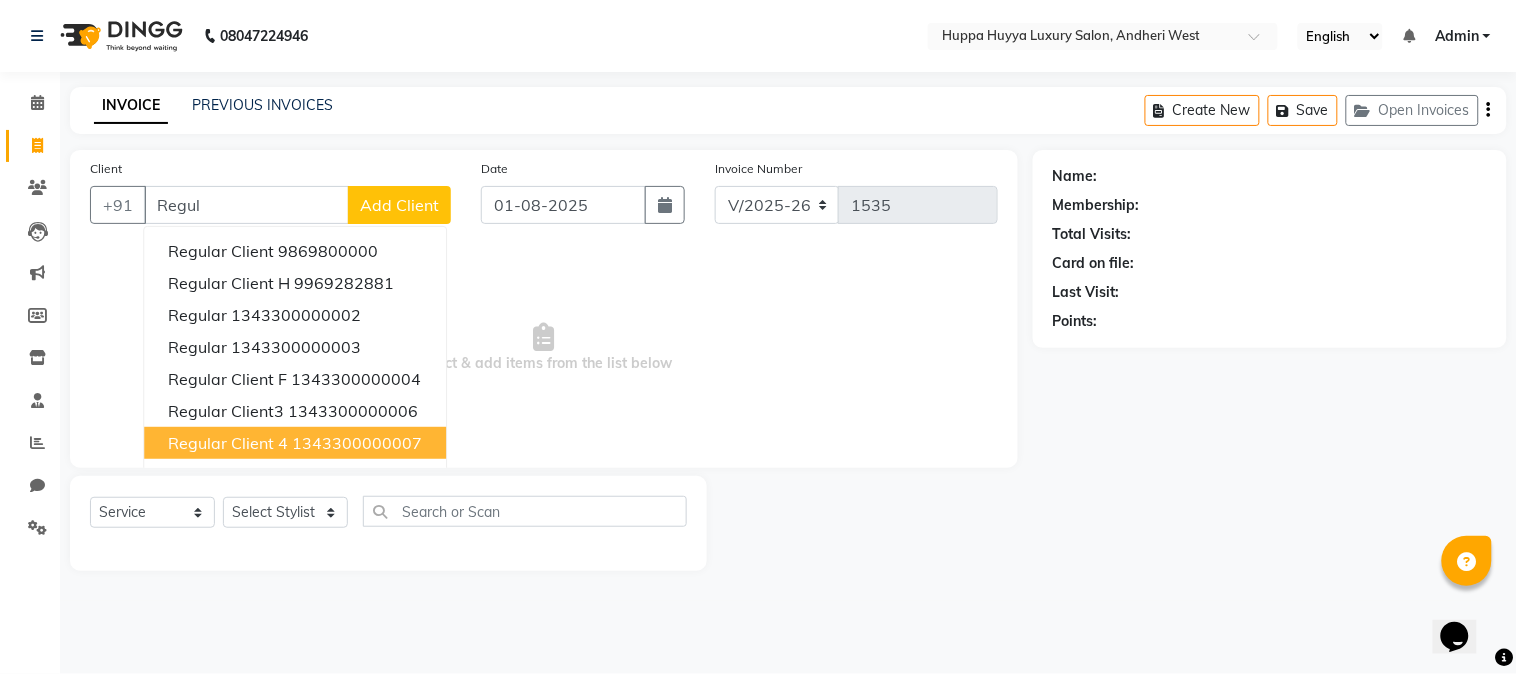 click on "Regular Client 4  [NUMBER]" at bounding box center (295, 443) 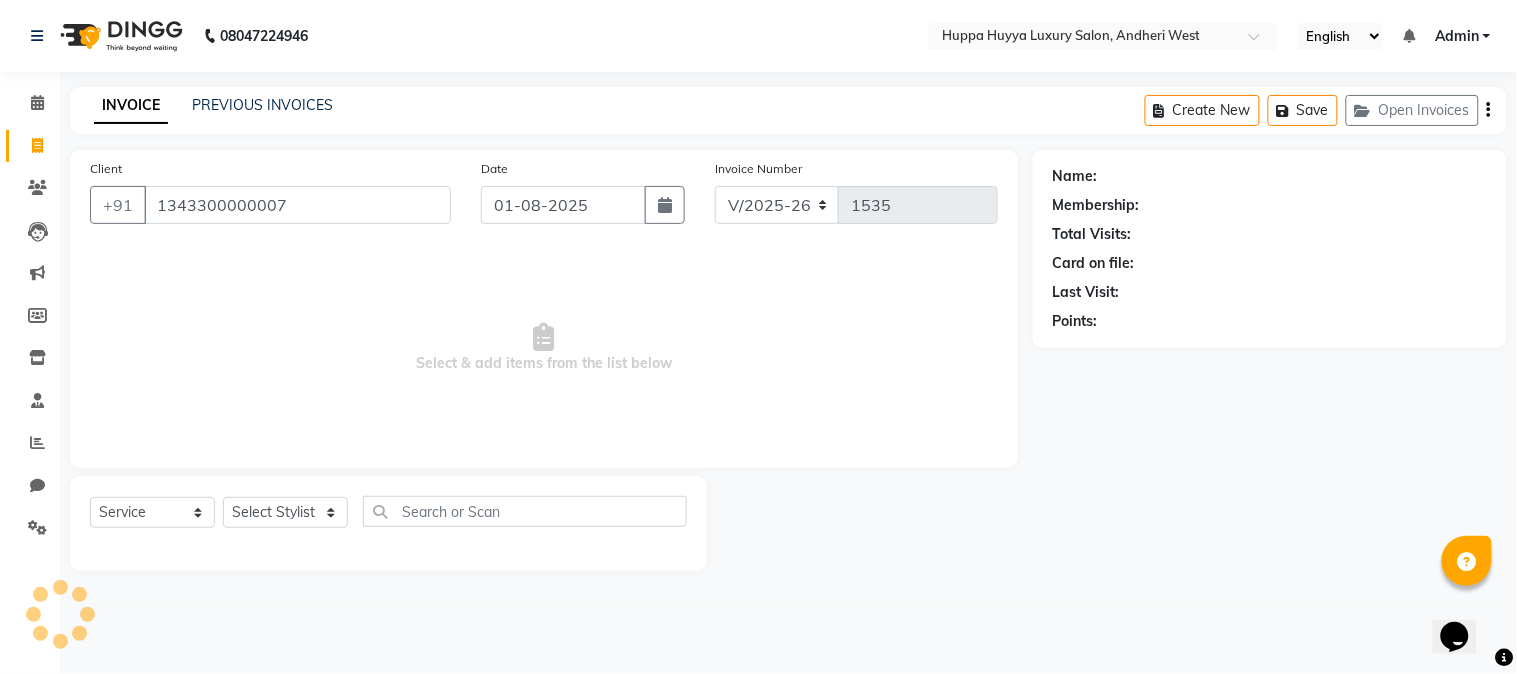 type on "1343300000007" 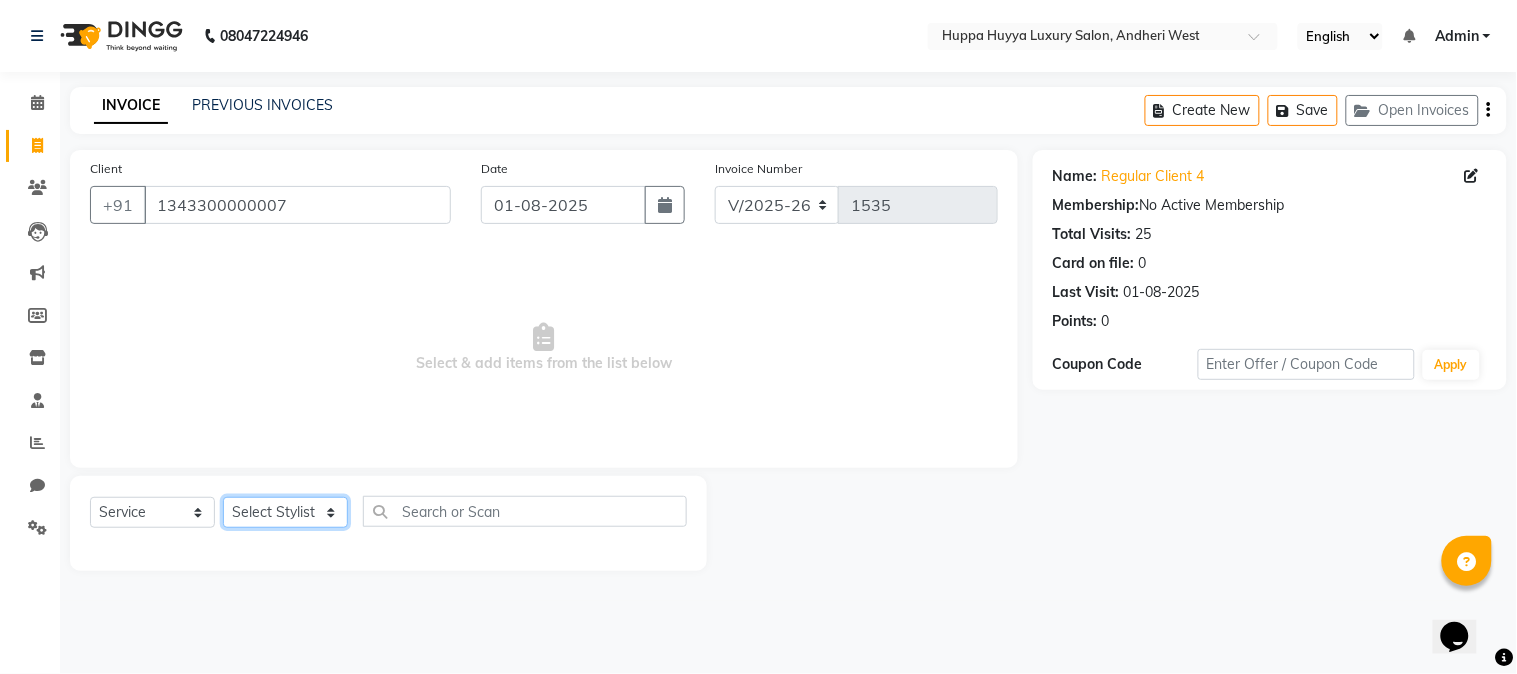 click on "Select Stylist [FIRST] [LAST] [FIRST] [LAST] [FIRST] [LAST] Salon [FIRST] [LAST]" 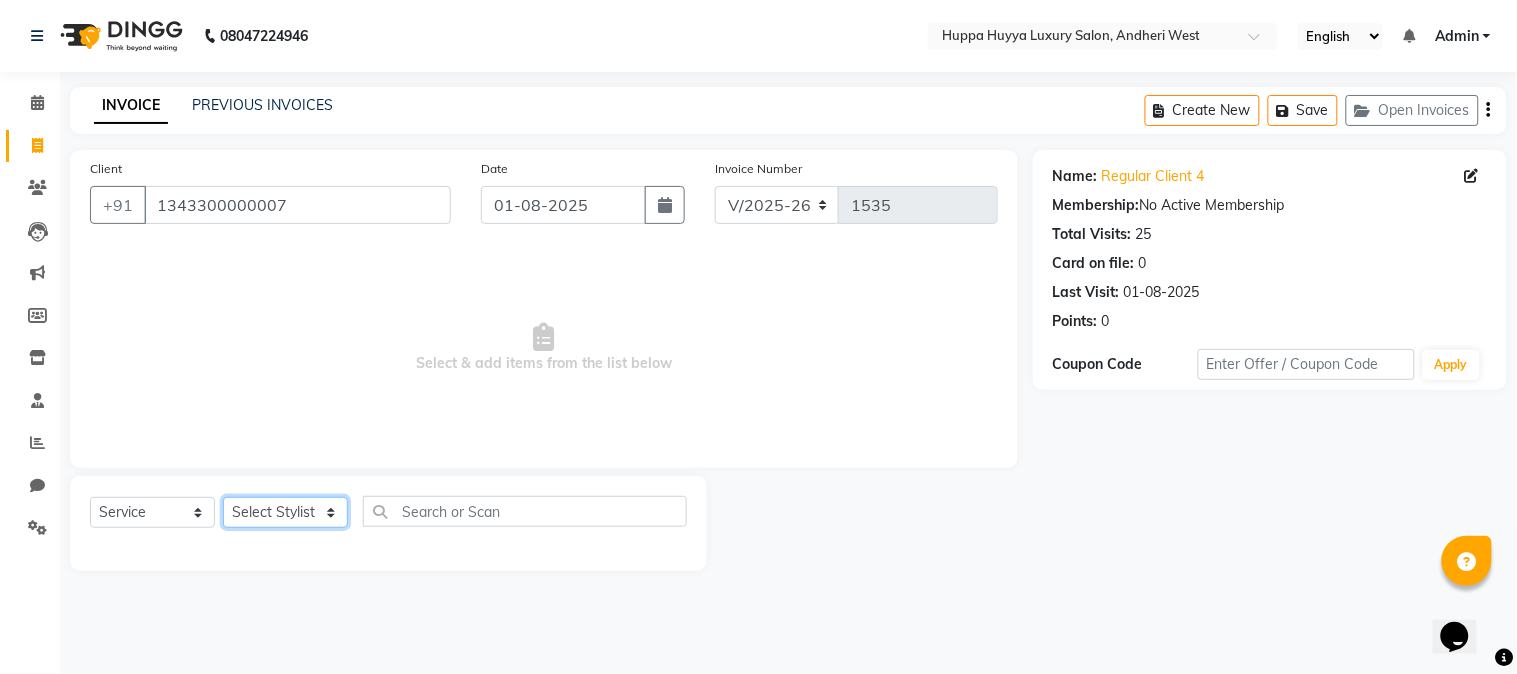 select on "69292" 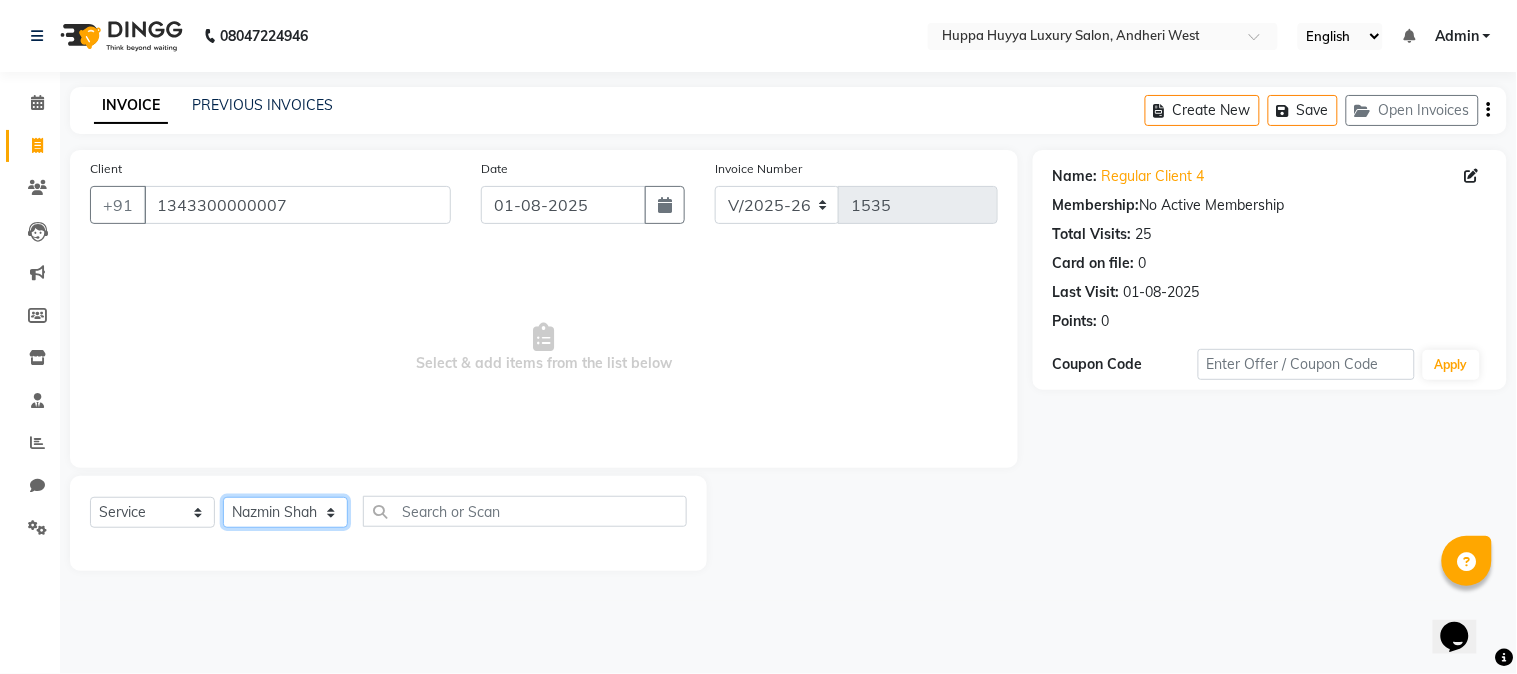click on "Select Stylist [FIRST] [LAST] [FIRST] [LAST] [FIRST] [LAST] Salon [FIRST] [LAST]" 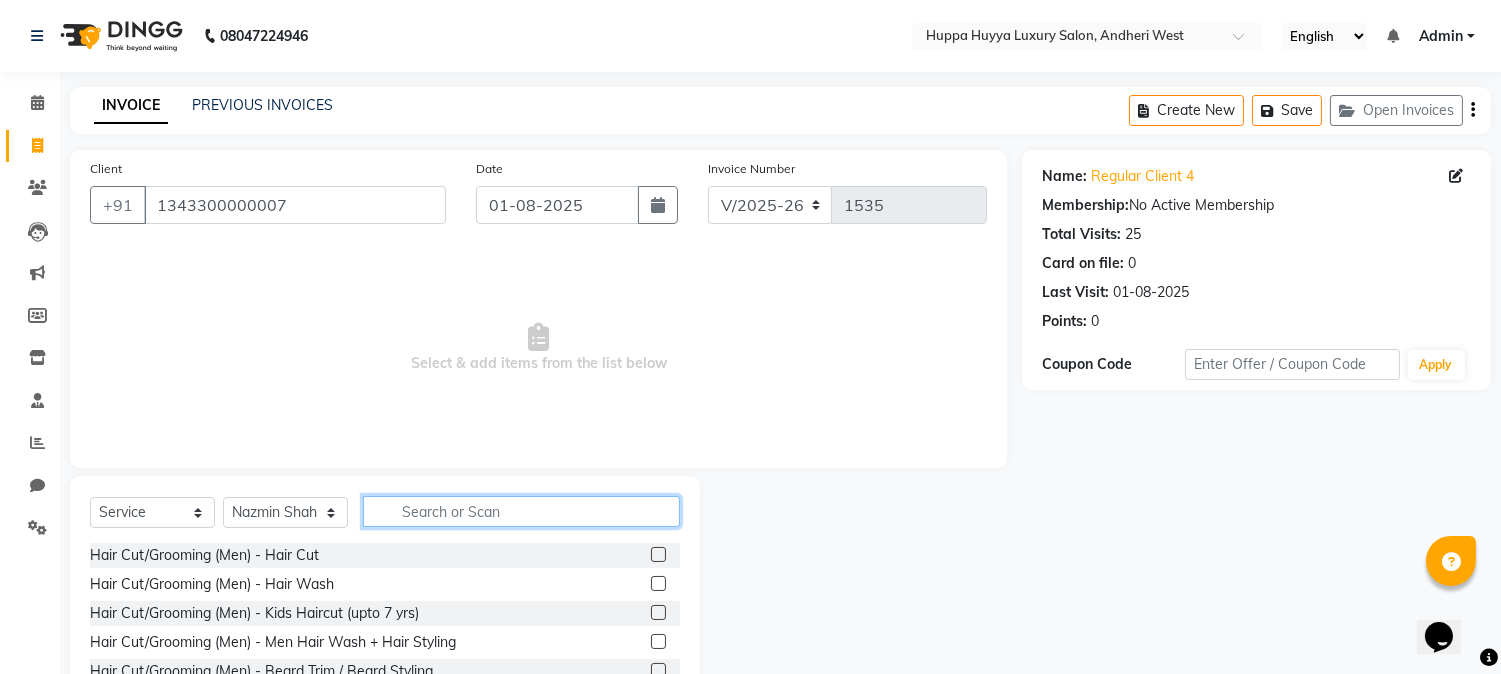 click 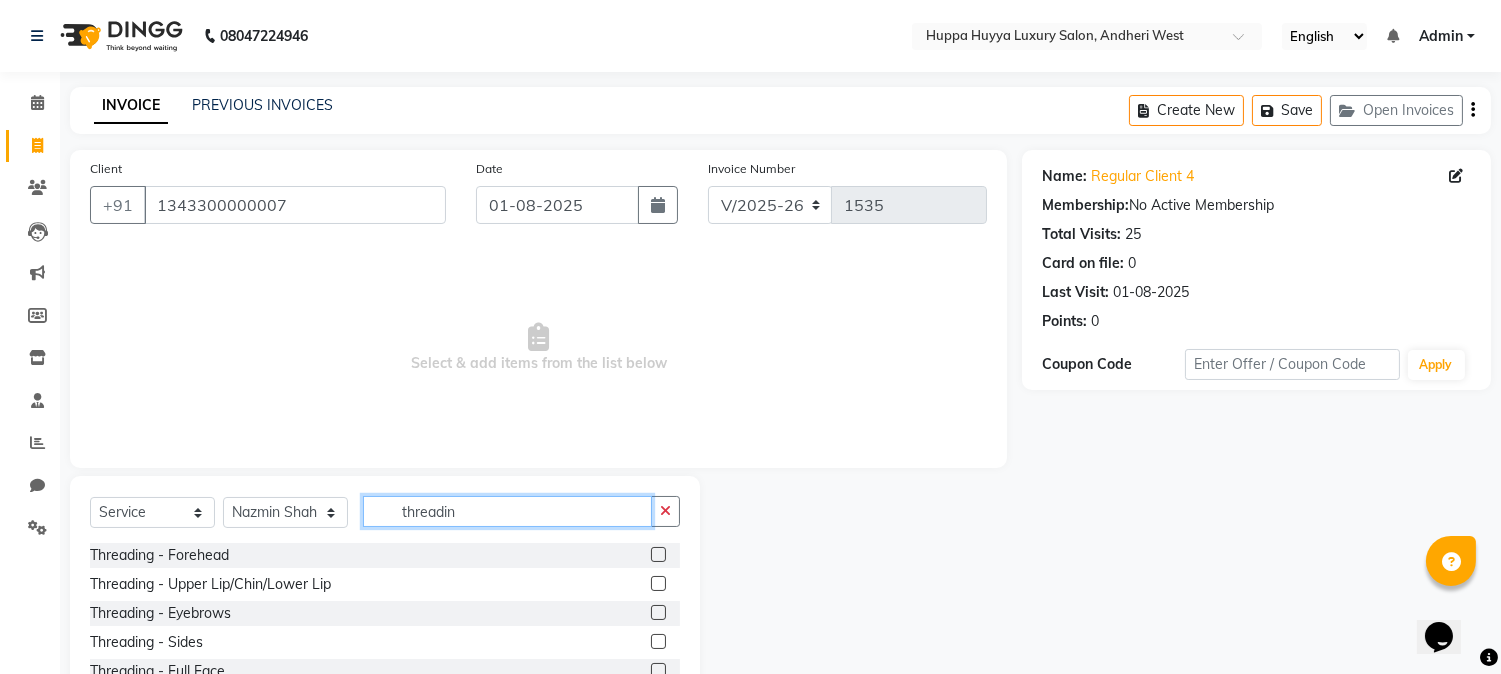 type on "threadin" 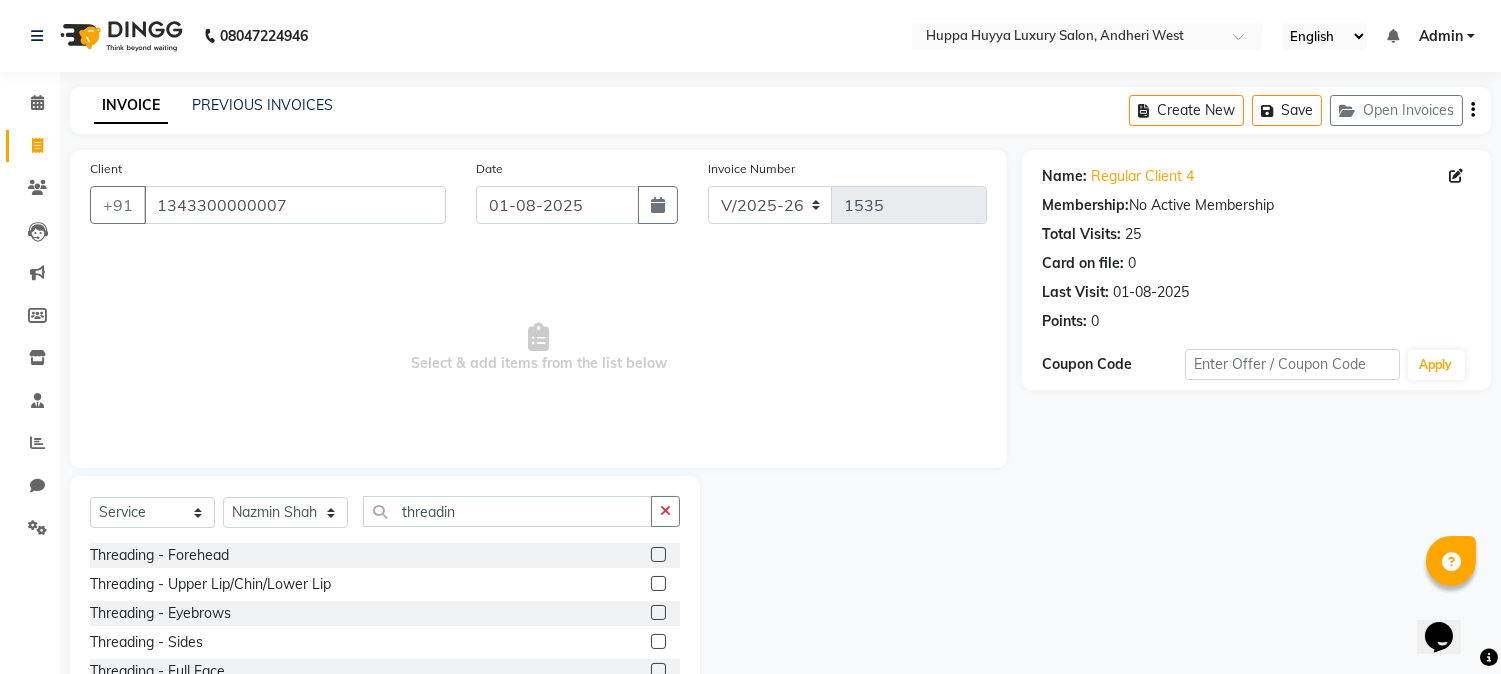 click 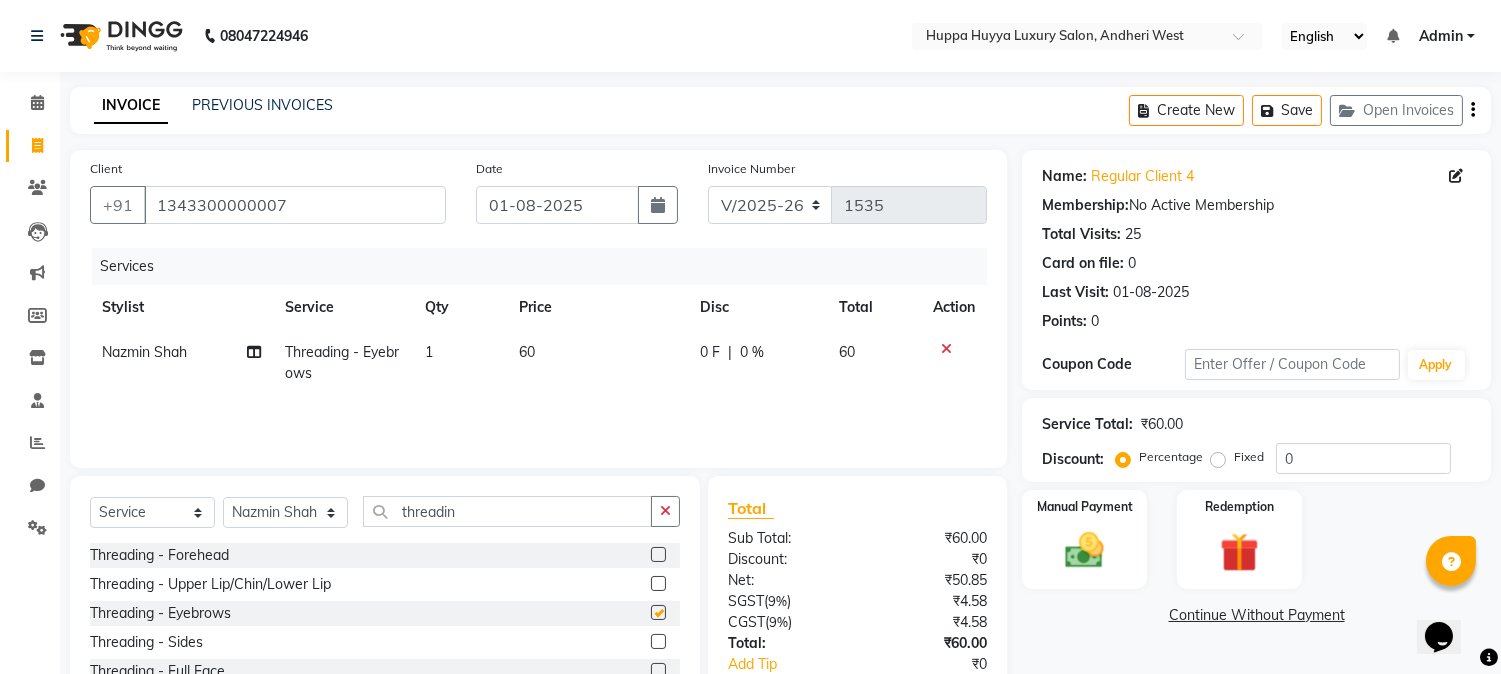 checkbox on "false" 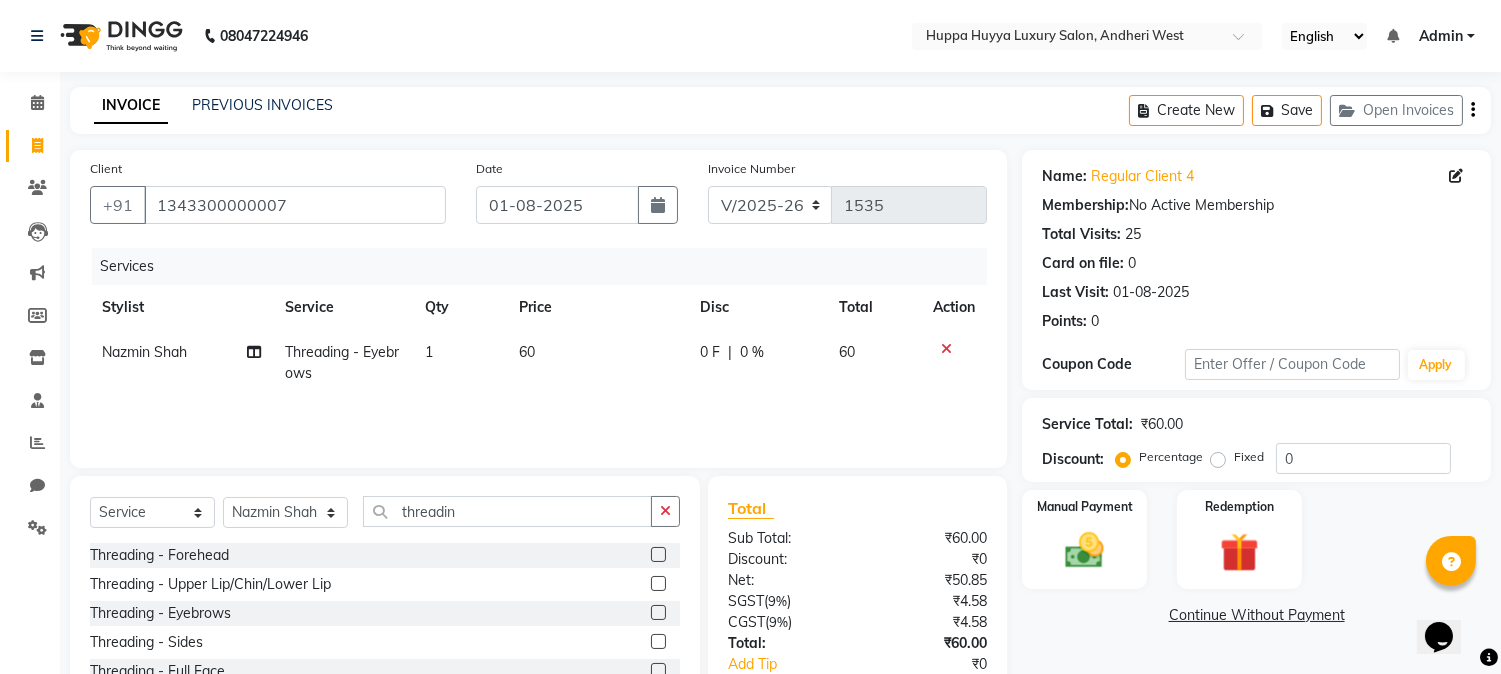 click on "60" 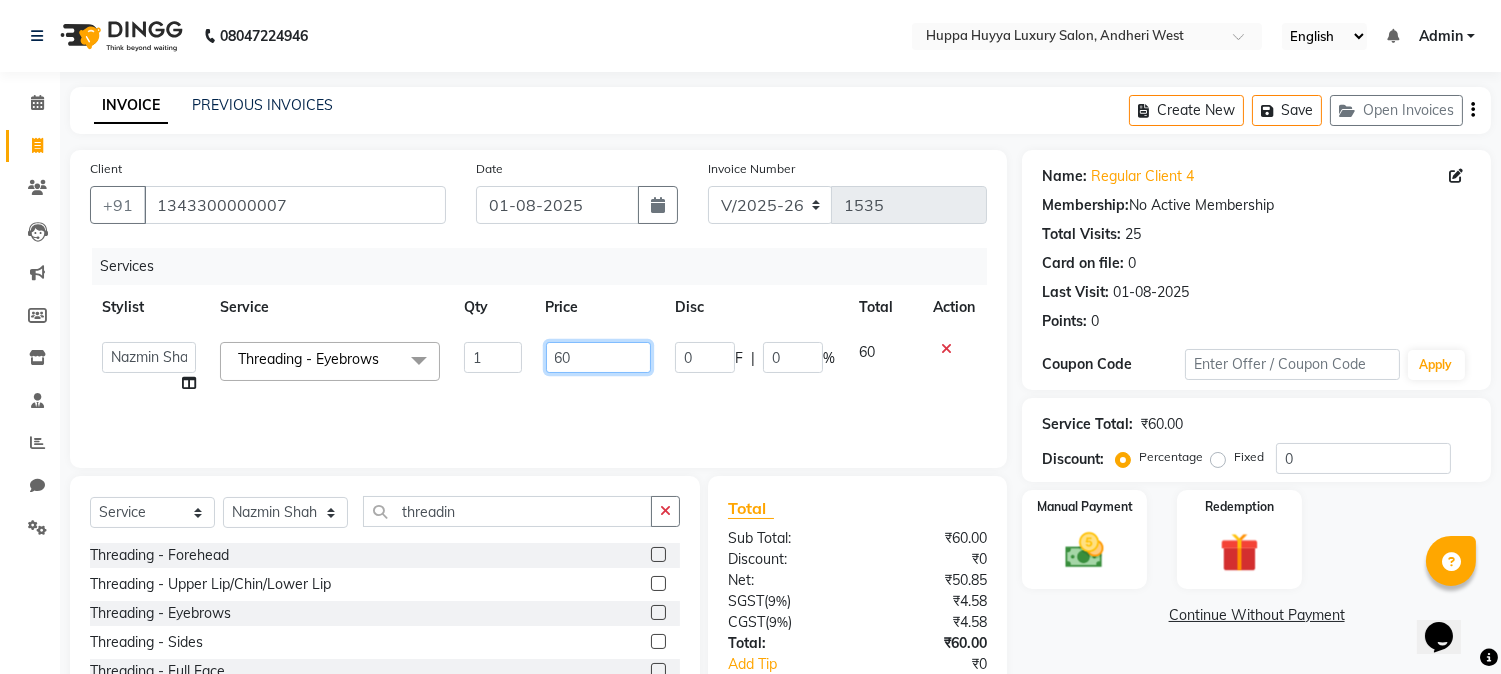 drag, startPoint x: 586, startPoint y: 351, endPoint x: 548, endPoint y: 361, distance: 39.293766 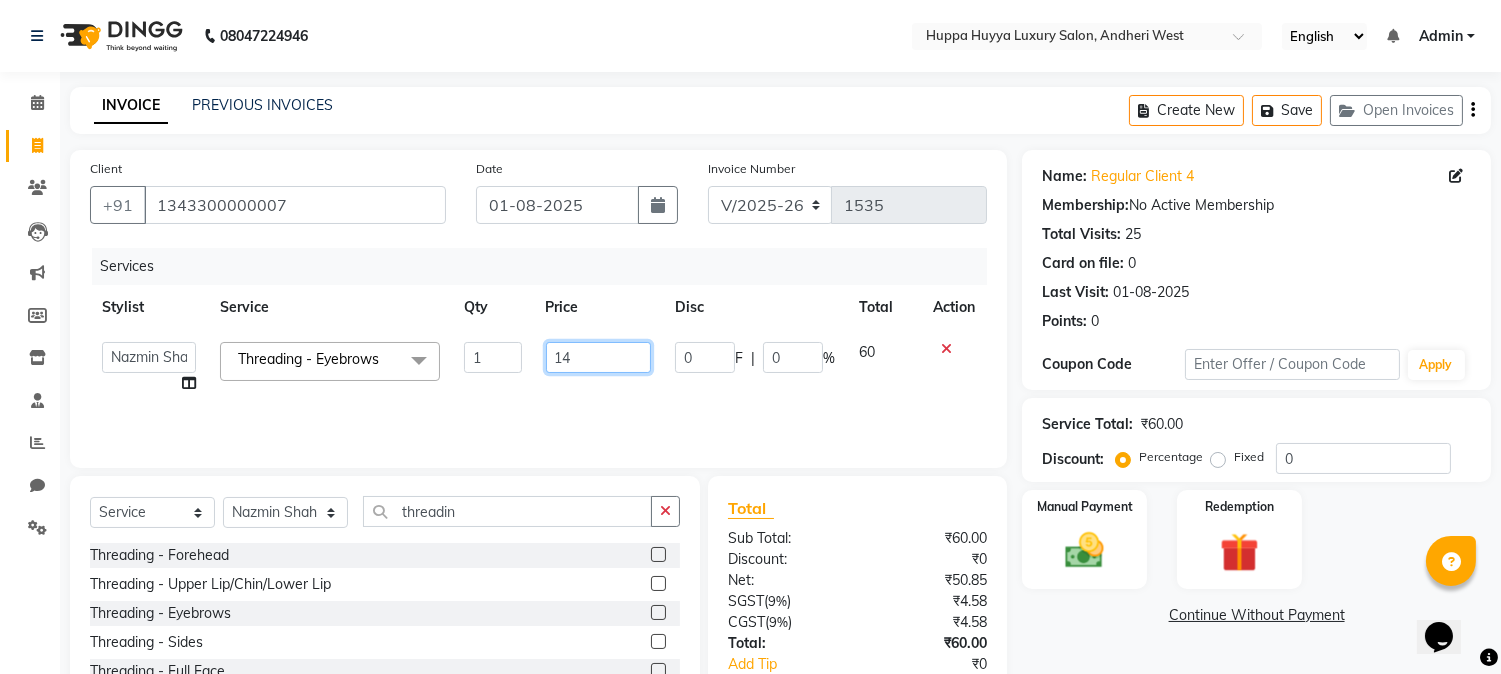type on "140" 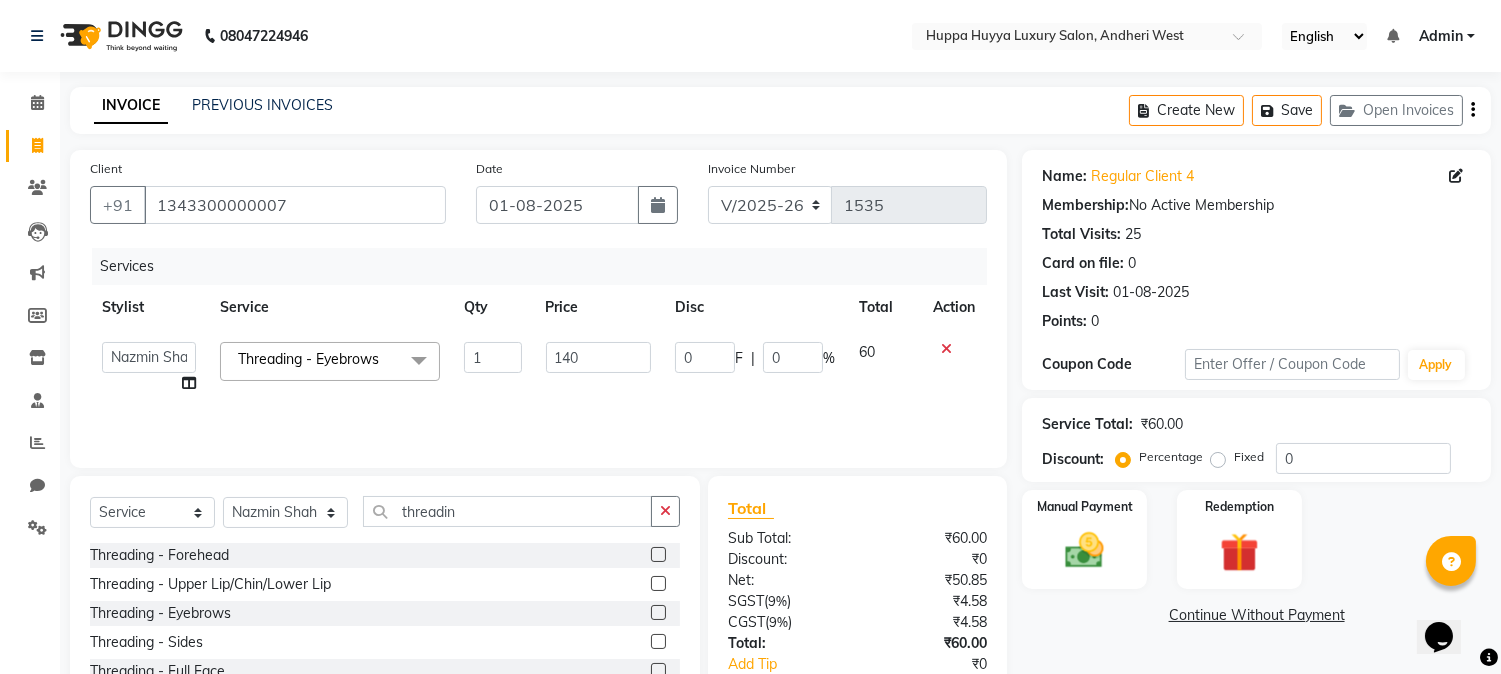 click on "Services Stylist Service Qty Price Disc Total Action  [FIRST] [LAST]   [FIRST] [LAST]   [FIRST] [LAST]   Salon   [FIRST]   [LAST]  Threading - Eyebrows  x Hair Cut/Grooming (Men) - Hair Cut Hair Cut/Grooming (Men) - Hair Wash Hair Cut/Grooming (Men) - Kids Haircut (upto 7 yrs) Hair Cut/Grooming (Men) - Men Hair Wash + Hair Styling Hair Cut/Grooming (Men) - Beard Trim / Beard Styling Hair Cut/Grooming (Men) - Shave Hair Cut/Grooming (Men) - Basic Hair Spa - Men (Onward)* Women Hair Styling Hair Colouring (Men) Majirel - Global Colouring (Onwards)* Hair Colouring (Men) Majirel - Highlights Hair Colouring (Men) Majirel - Beard Colour Hair Colouring (Men) - Inoa Ammonia Free - Global Colouring - (Onward)* Hair Colouring (Men) - Inoa Ammonia Free - Hightlights Hair Colouring (Men) - Inoa Ammonia Free - Beard Colour Hair Cut (Women) - Basic Hair Cut Hair Cut (Women) - Advance Hair cut (Onwards)* Hair Cut (Women) - Hair Wash (Onwards)* Hair Cut (Women) - Advance Hair Wash (Onwards)* Hair Cut (Women) - Fringe Cut CLEAN UP - Basic 1" 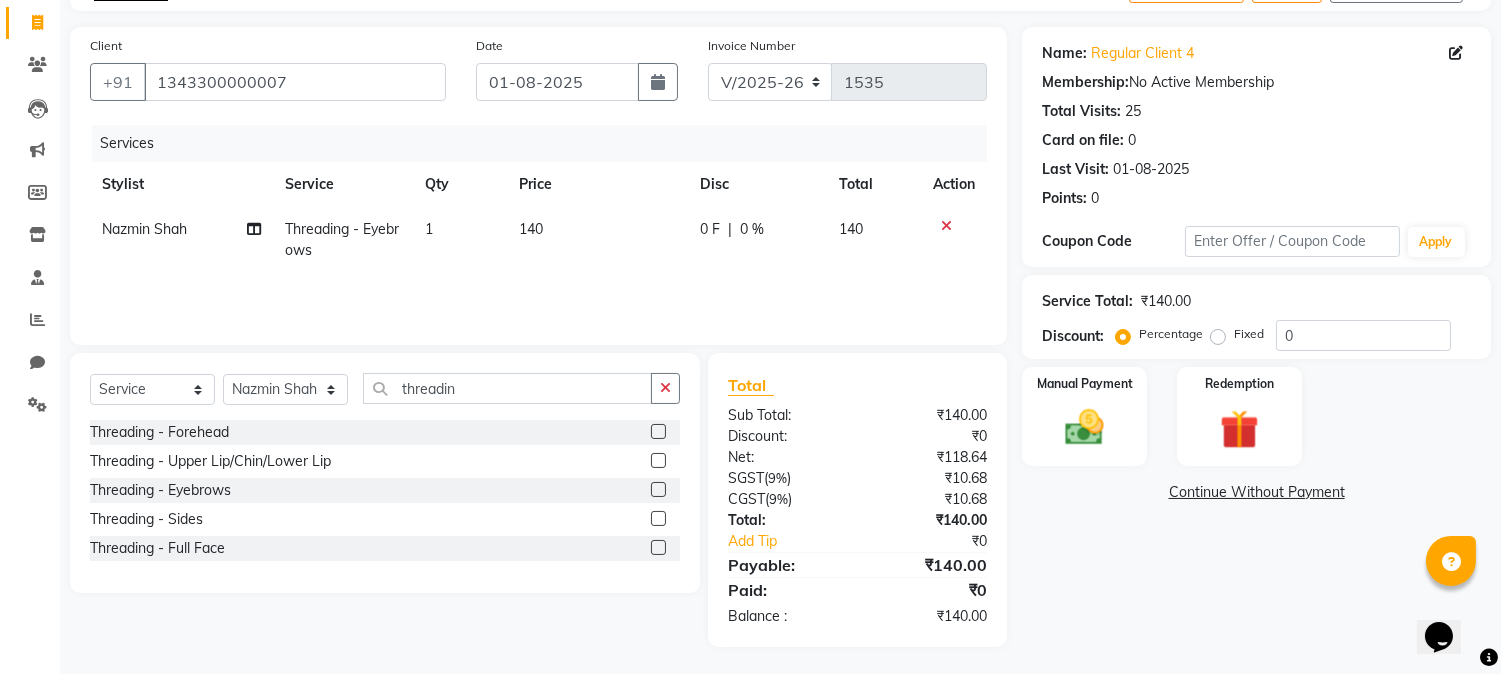scroll, scrollTop: 125, scrollLeft: 0, axis: vertical 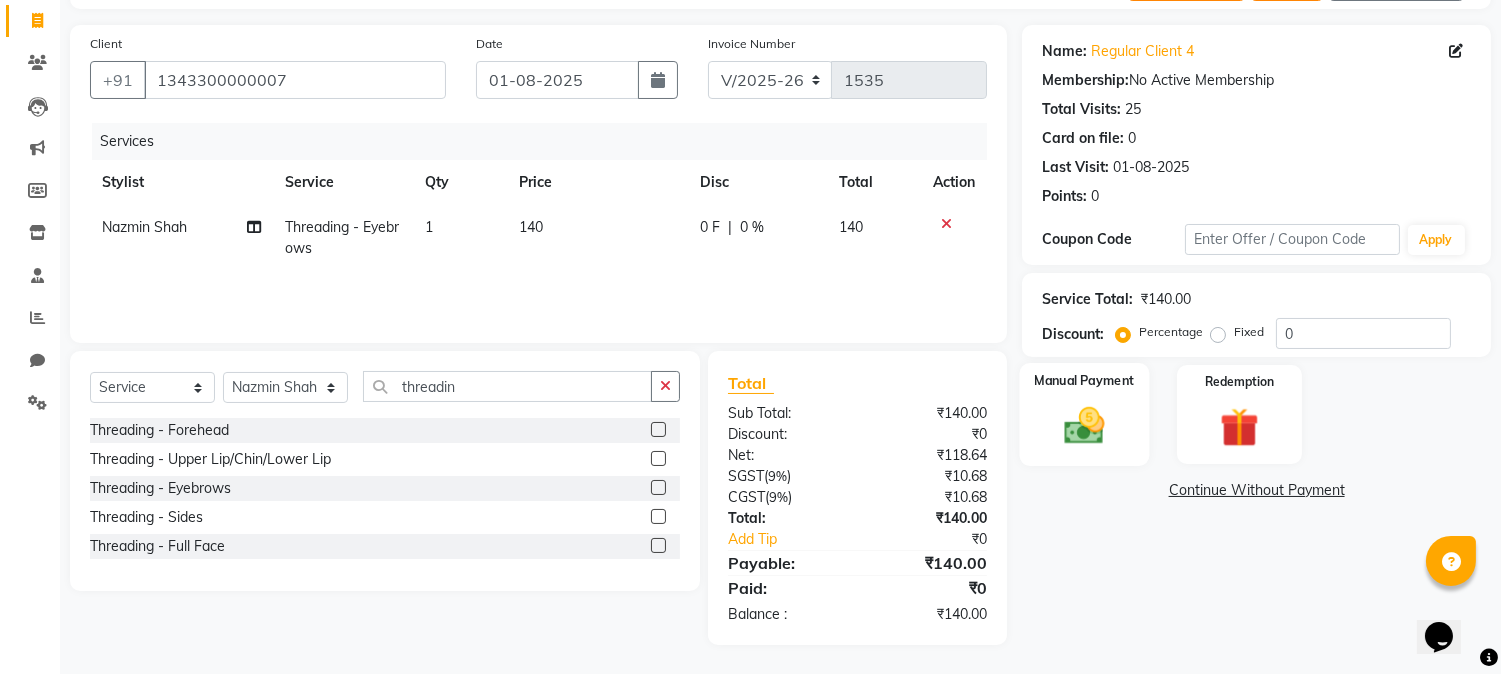 click 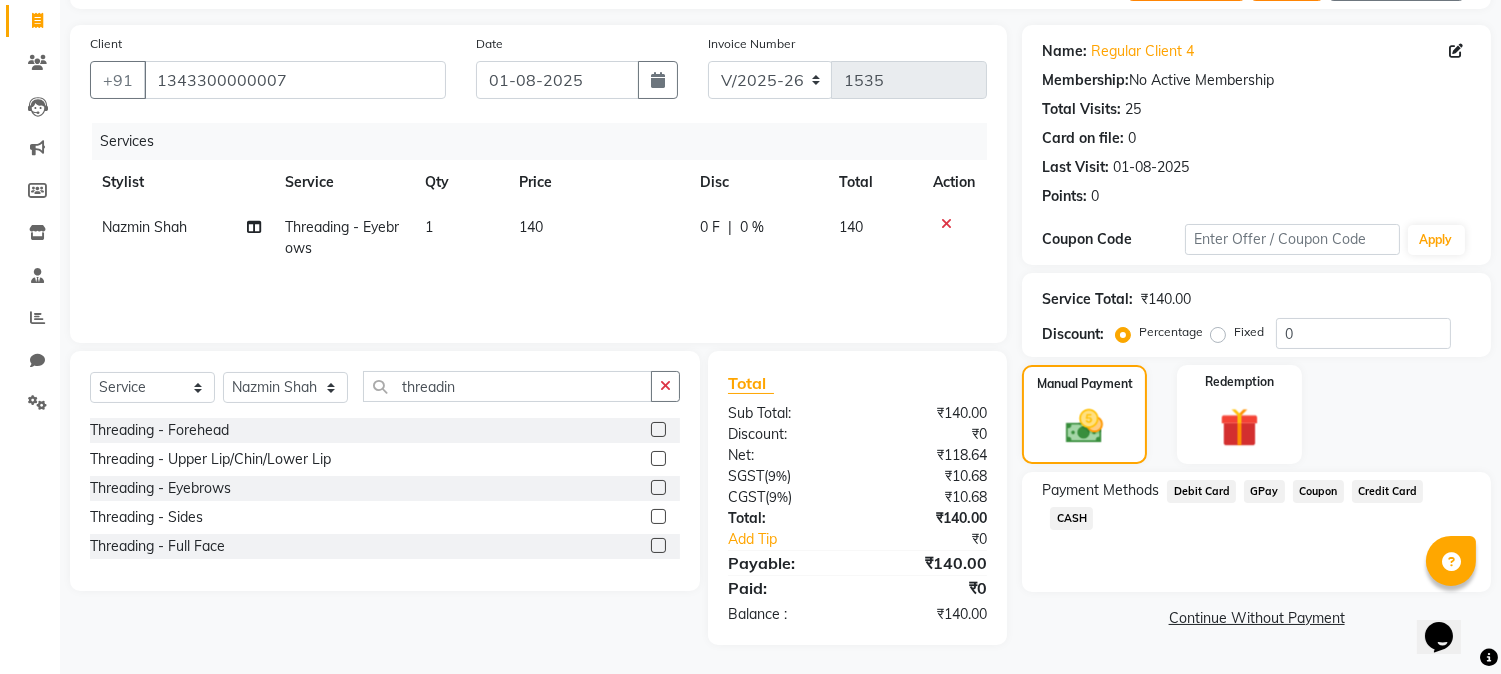 click on "GPay" 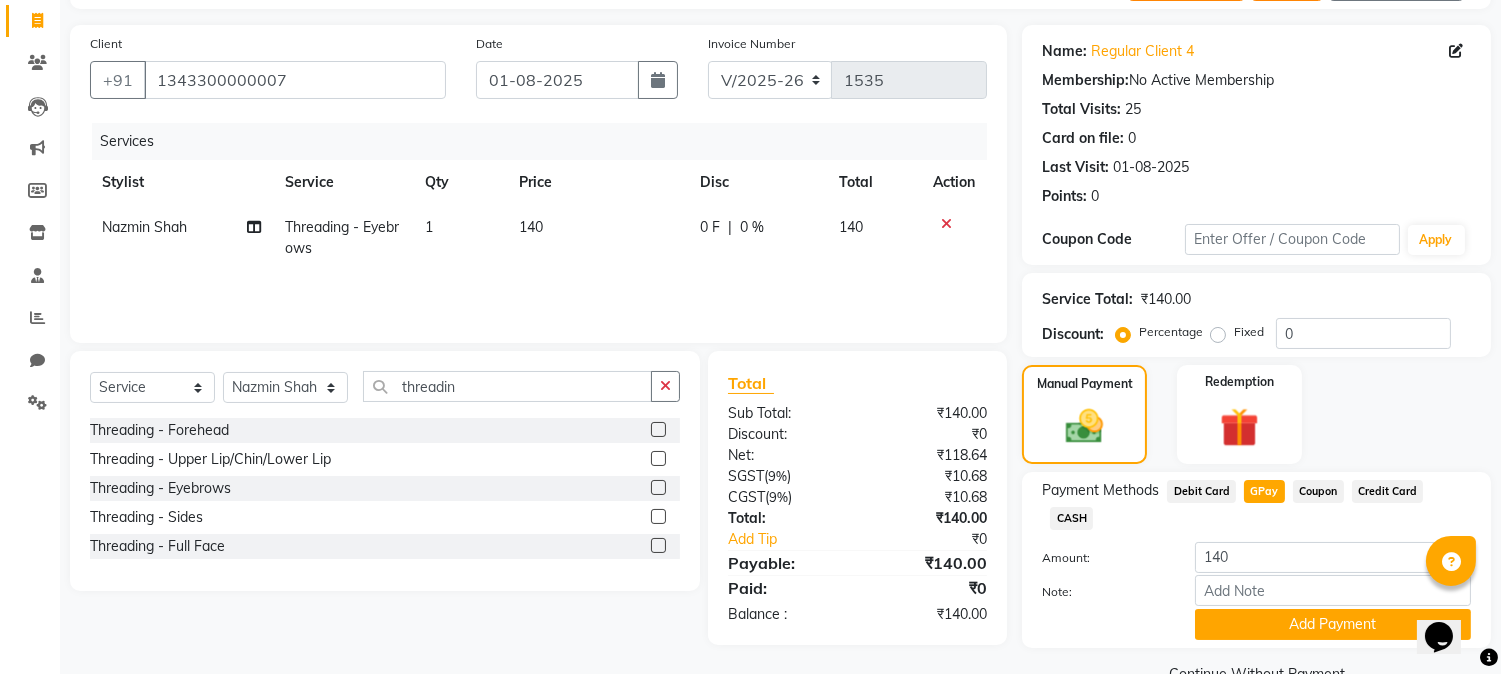 scroll, scrollTop: 142, scrollLeft: 0, axis: vertical 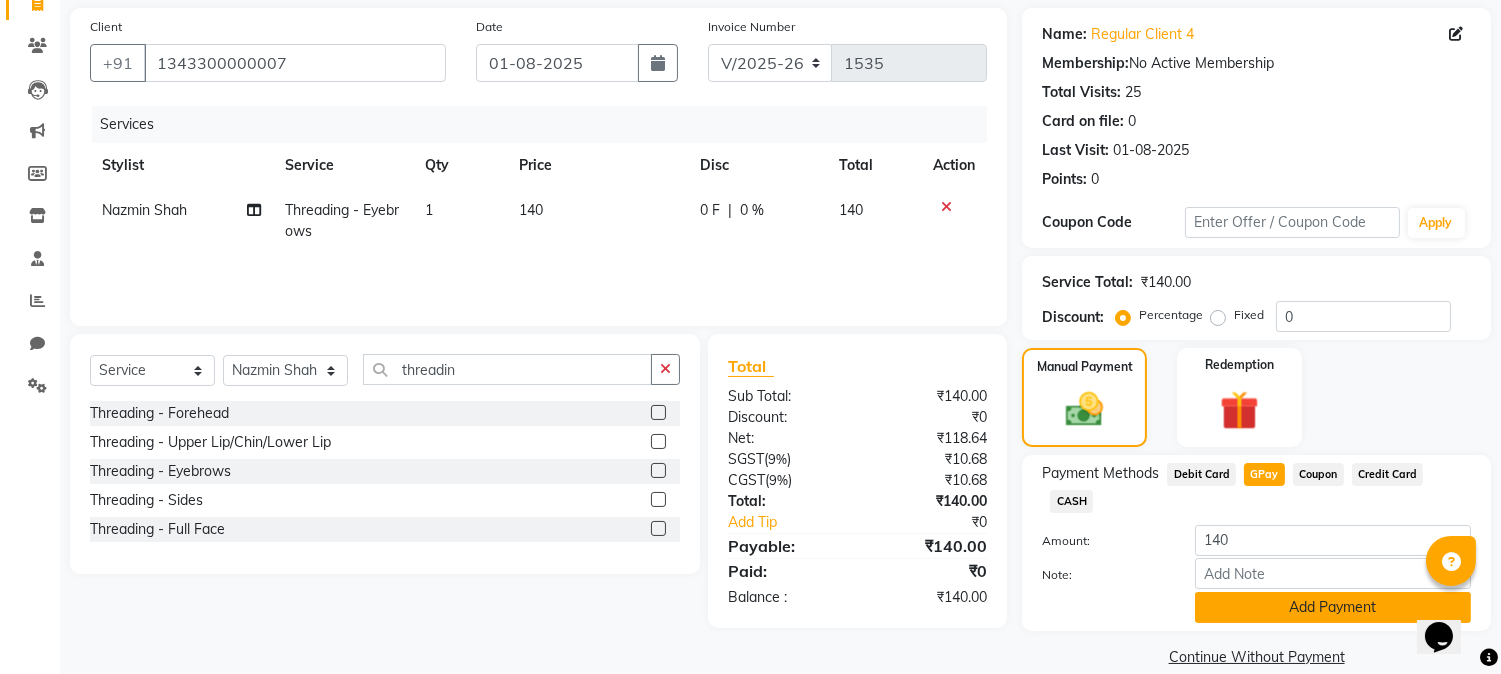 click on "Add Payment" 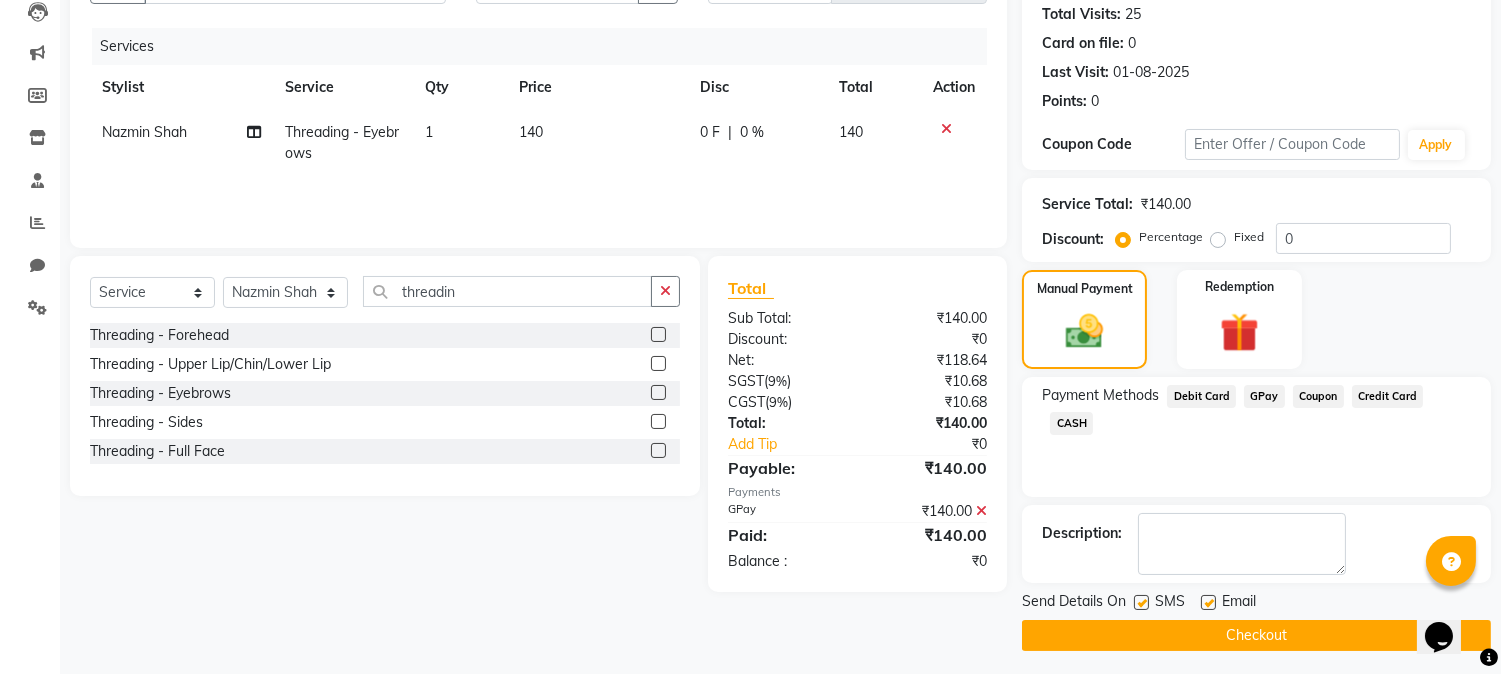 scroll, scrollTop: 225, scrollLeft: 0, axis: vertical 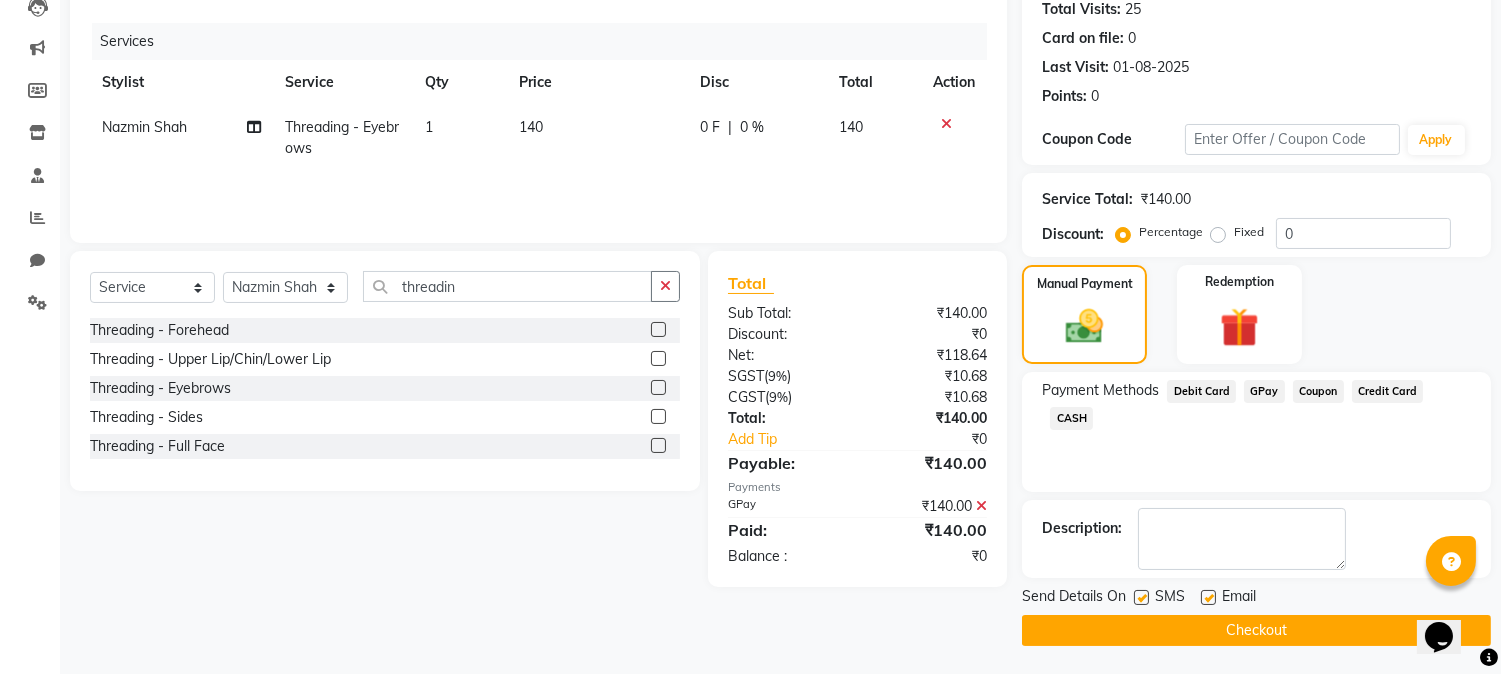 click on "Checkout" 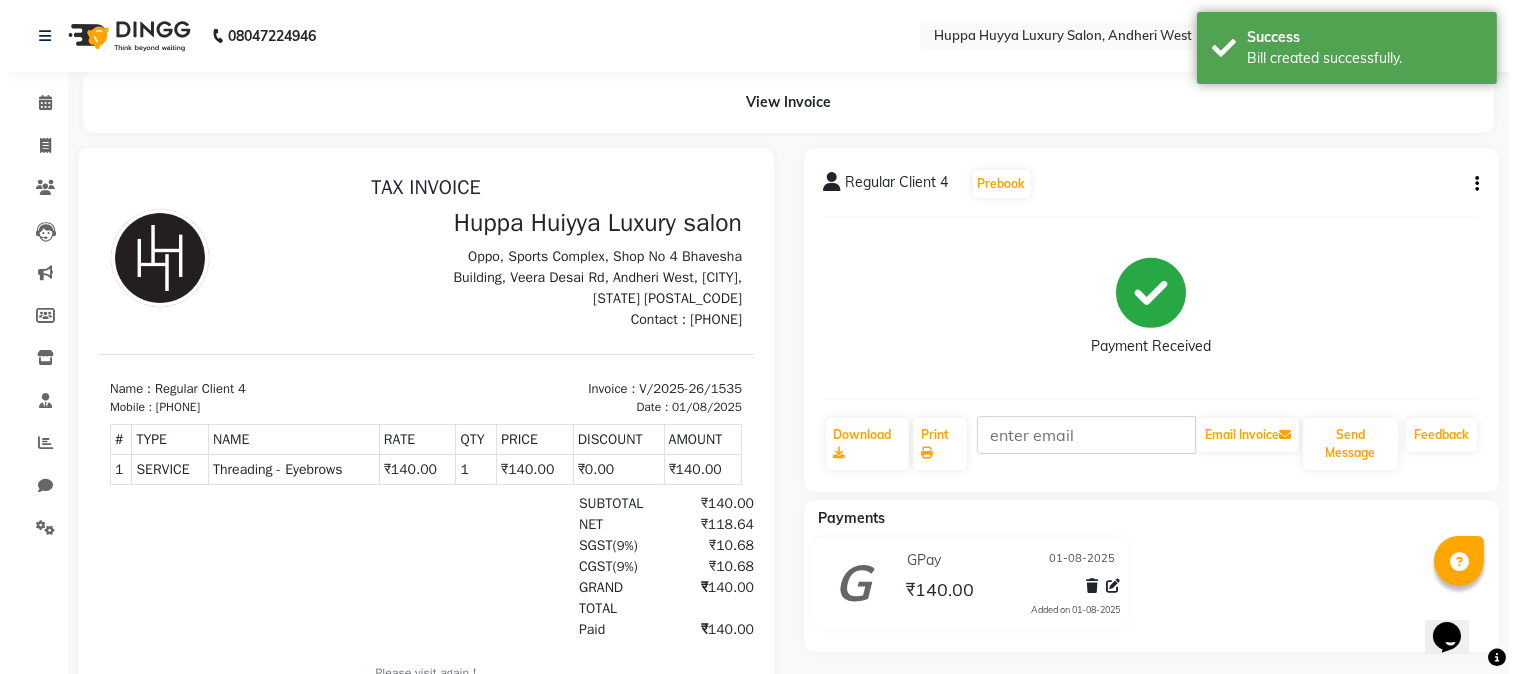 scroll, scrollTop: 15, scrollLeft: 0, axis: vertical 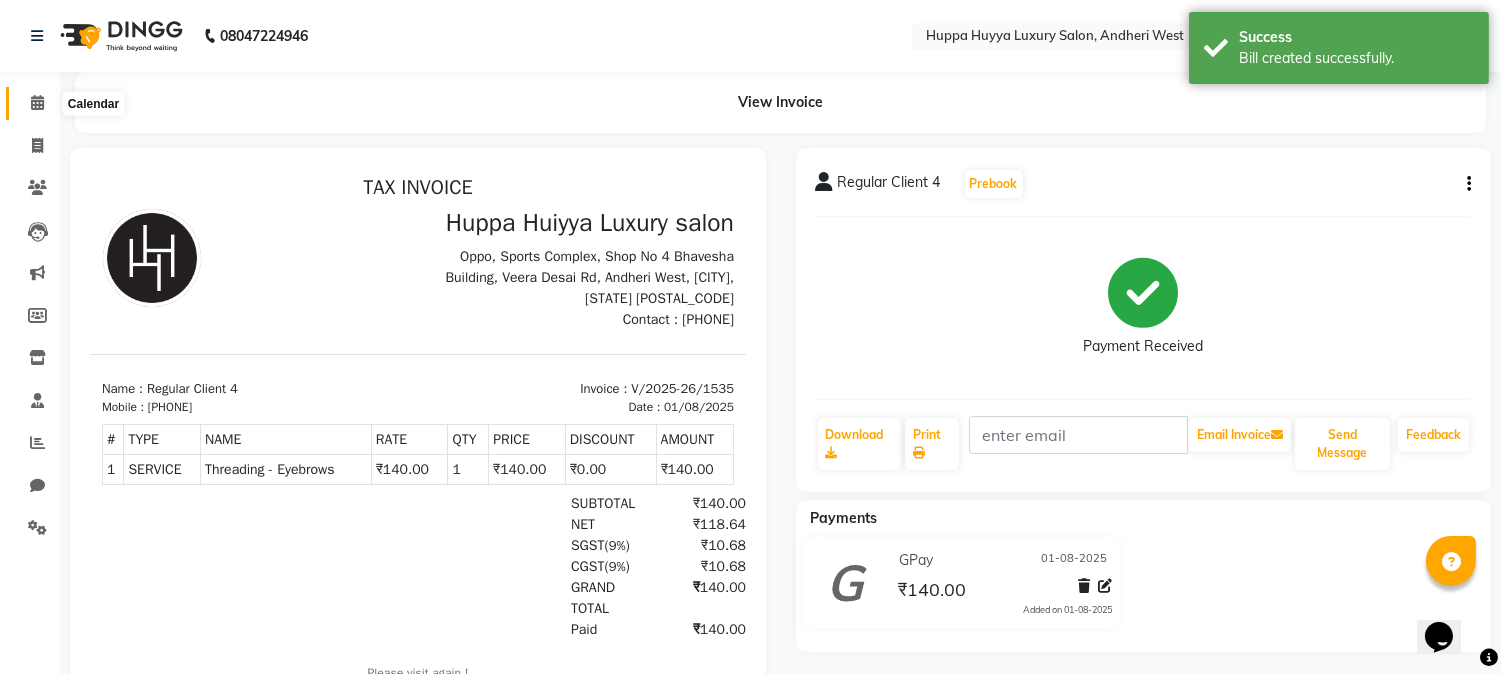 click 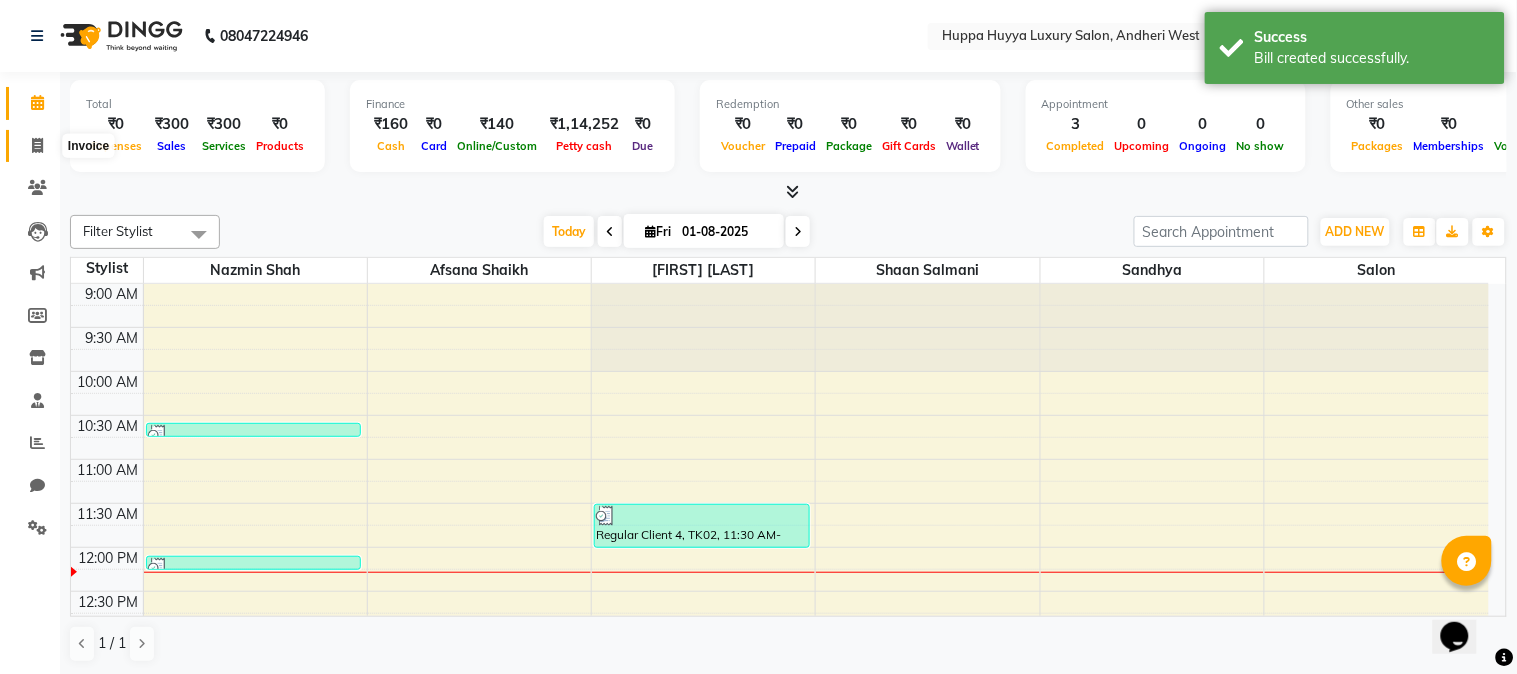 click 